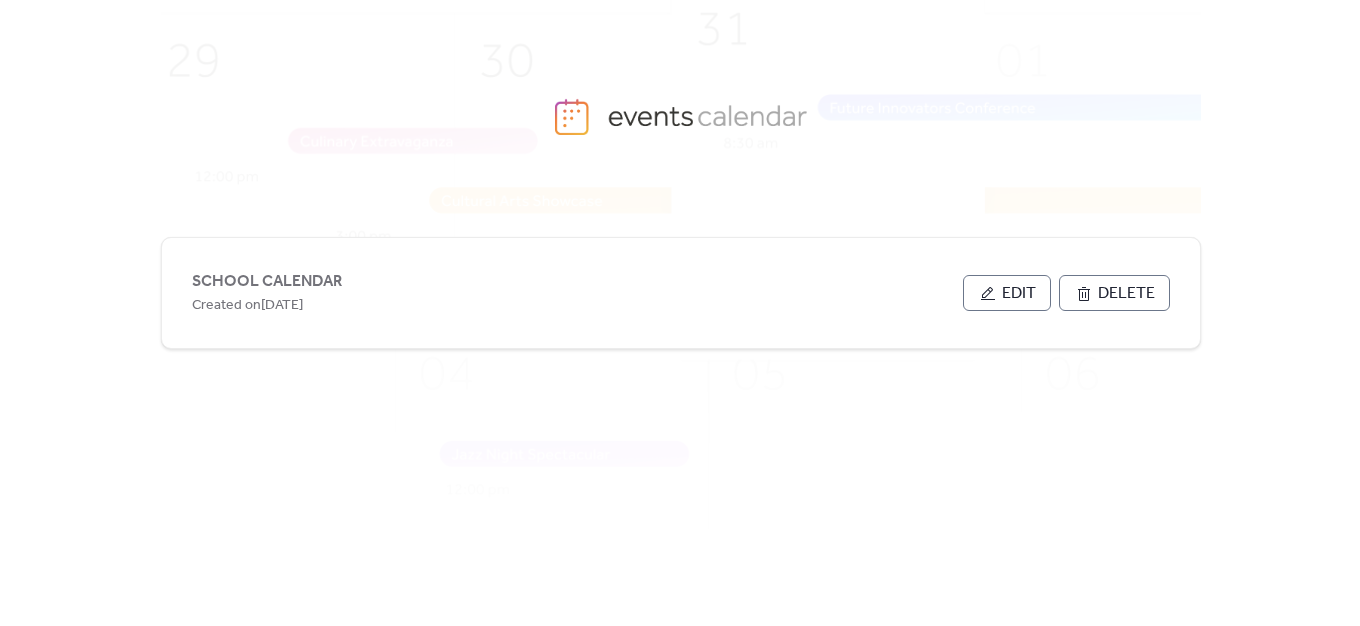 scroll, scrollTop: 0, scrollLeft: 0, axis: both 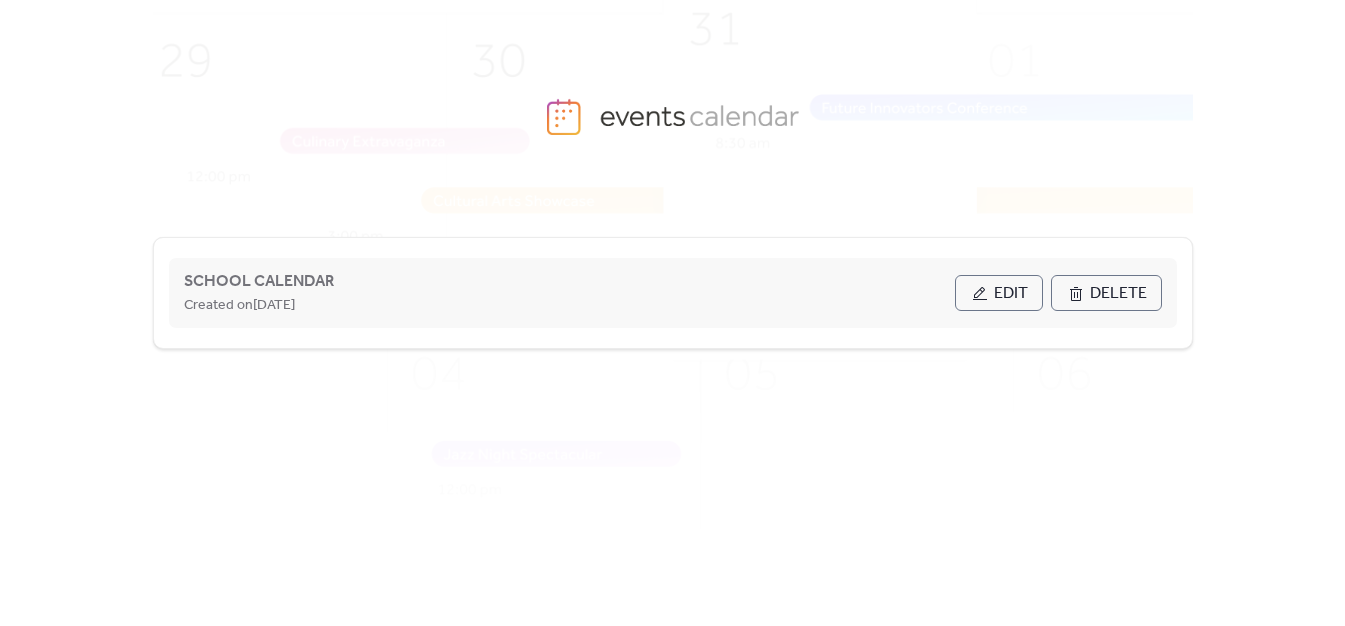 click on "Edit" at bounding box center [999, 293] 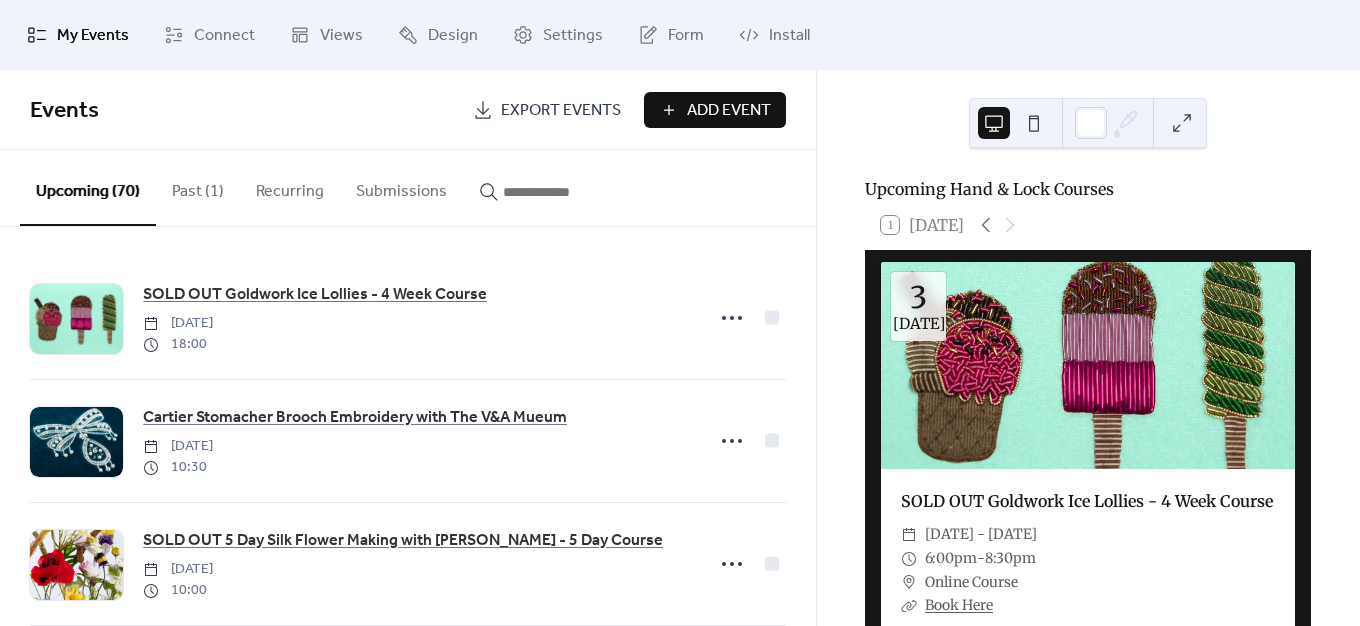 click on "Past  (1)" at bounding box center (198, 187) 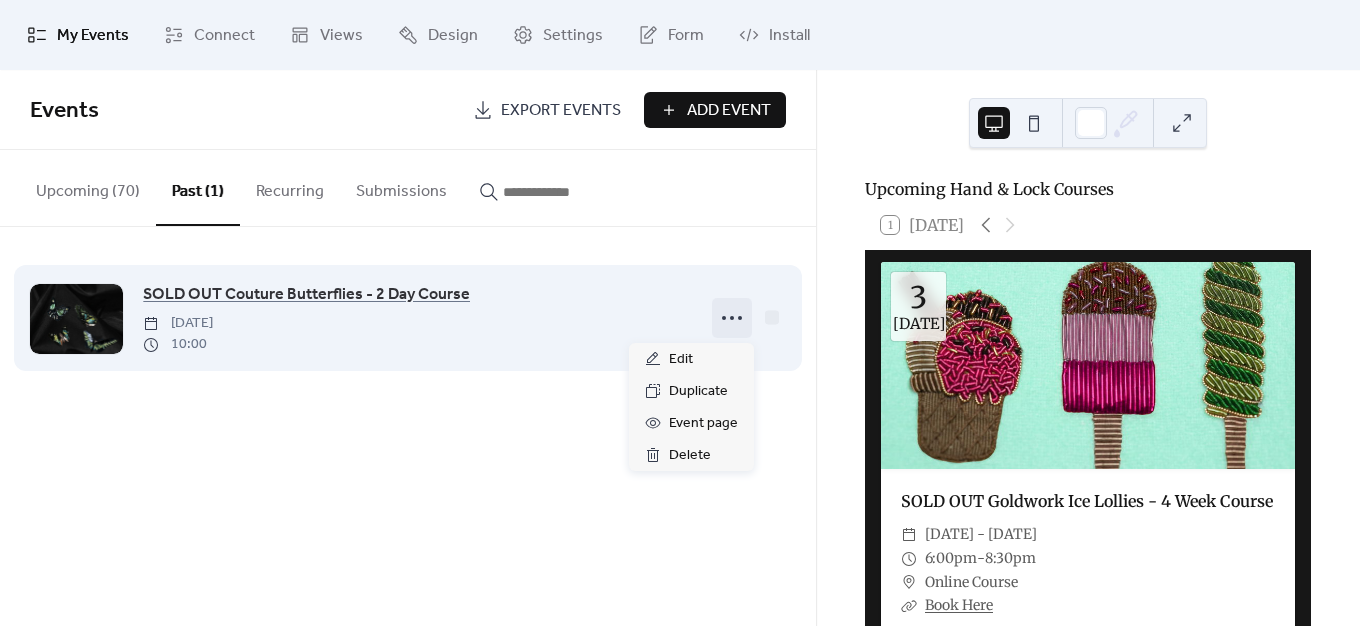 click 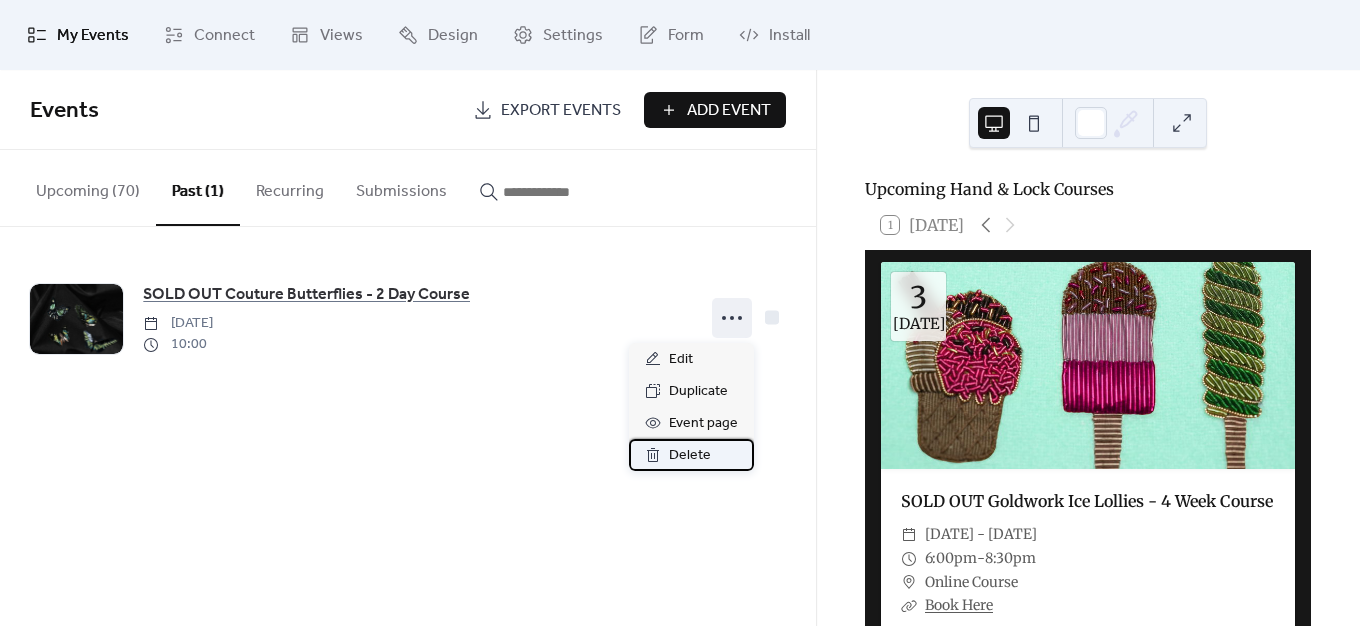 click on "Delete" at bounding box center (690, 456) 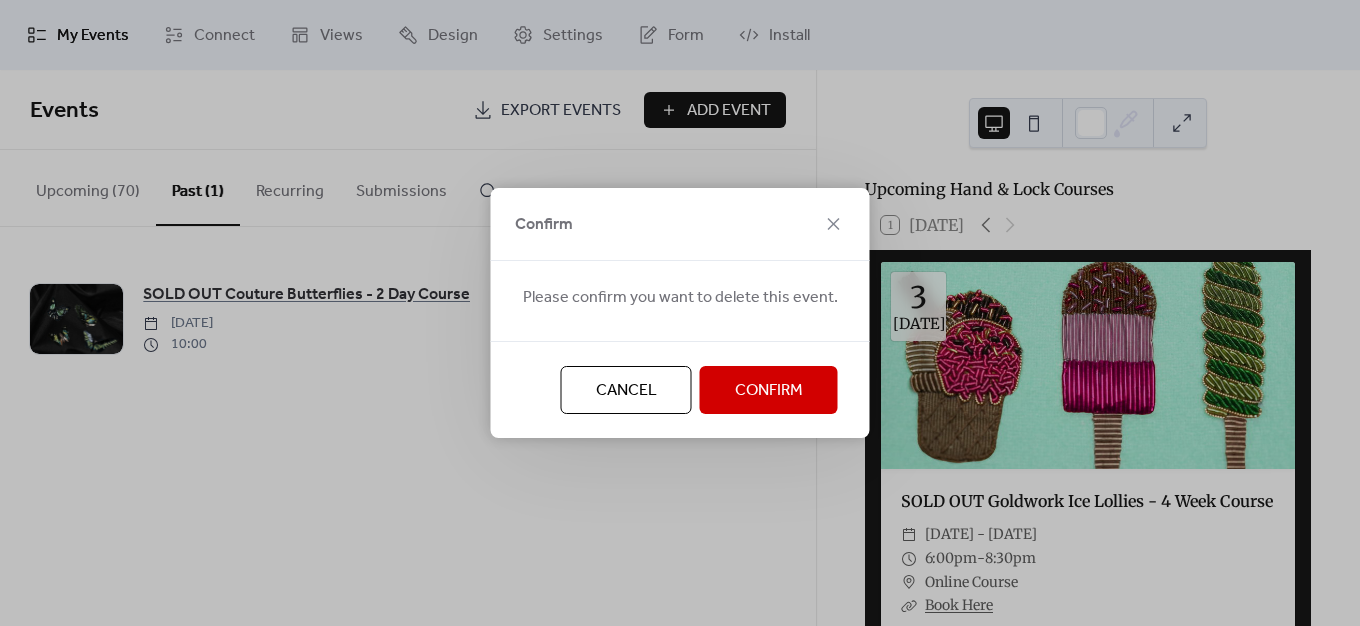 click on "Confirm" at bounding box center (769, 391) 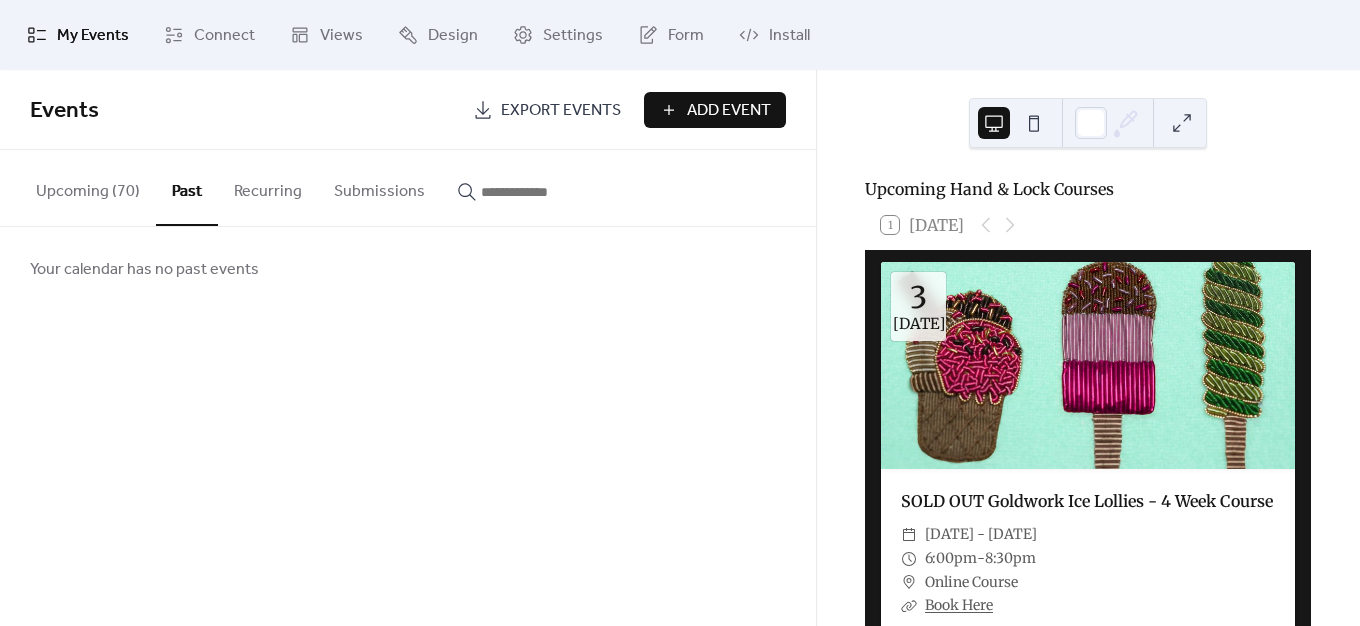 click on "Upcoming  (70)" at bounding box center (88, 187) 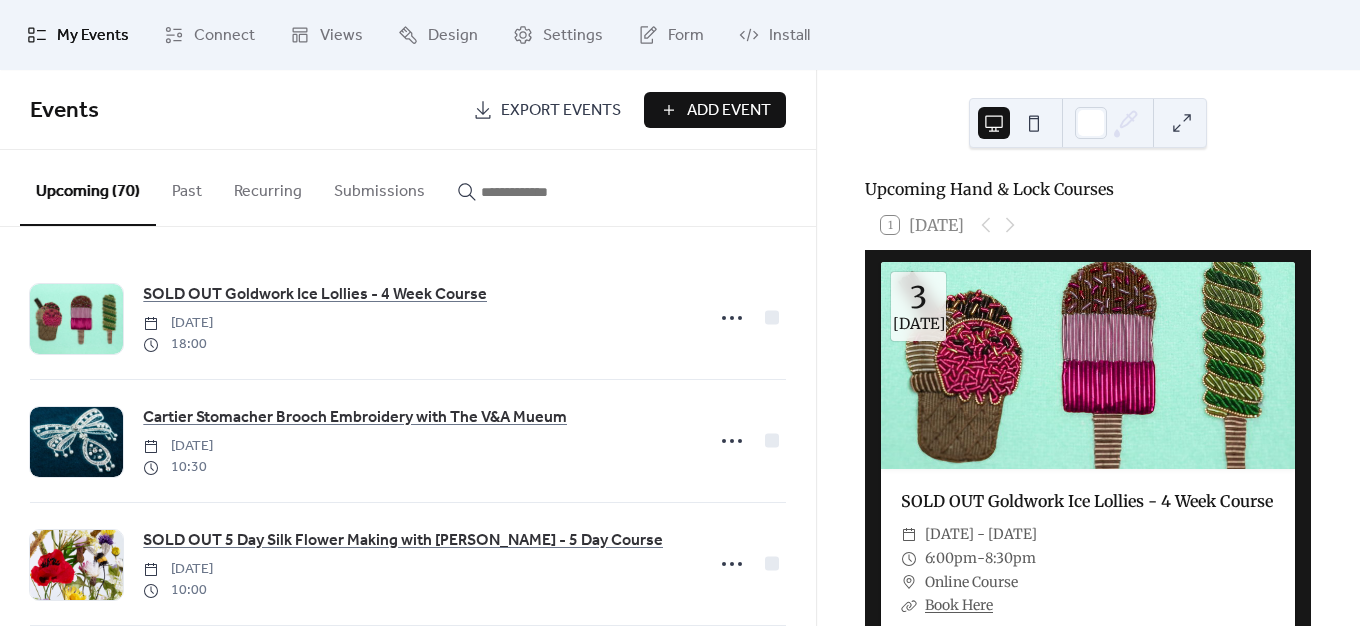 click at bounding box center [531, 192] 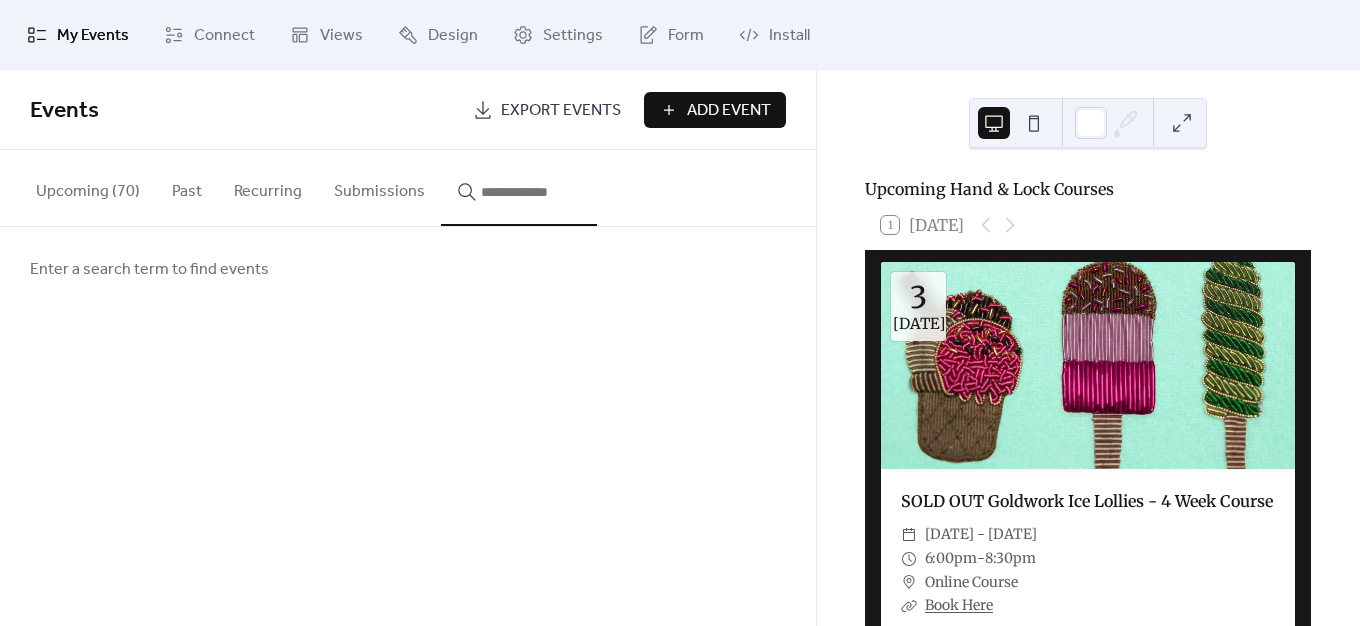 click on "Add Event" at bounding box center (729, 111) 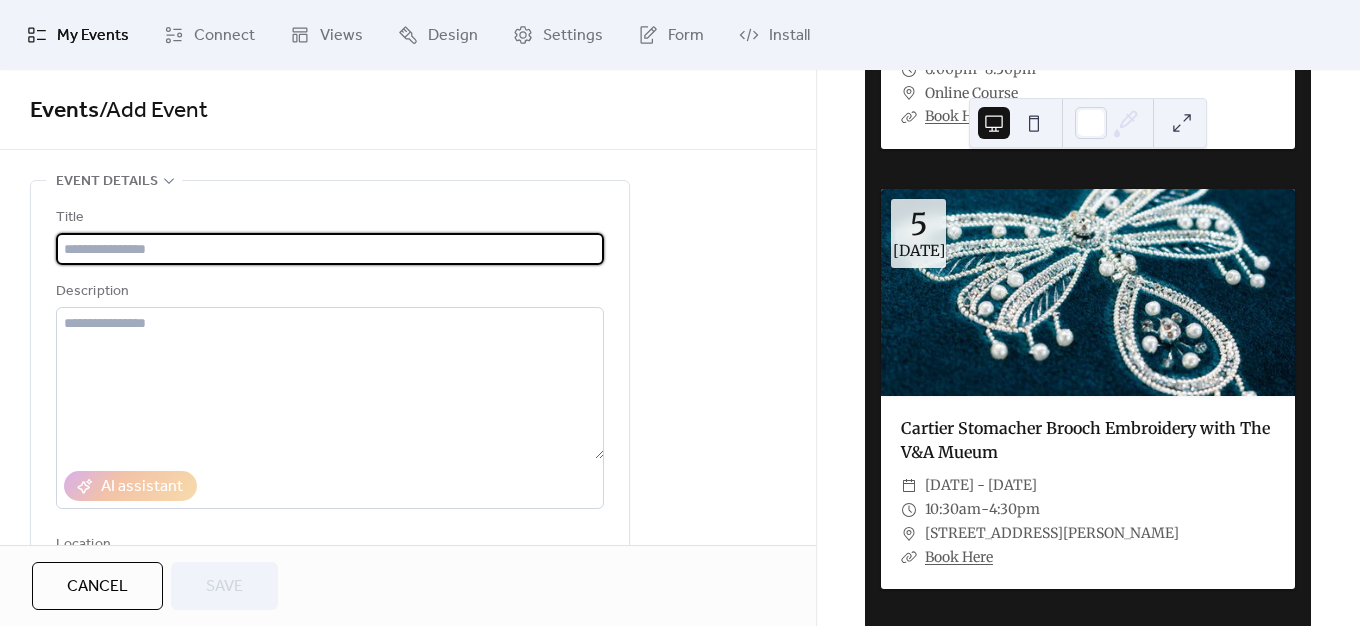 scroll, scrollTop: 500, scrollLeft: 0, axis: vertical 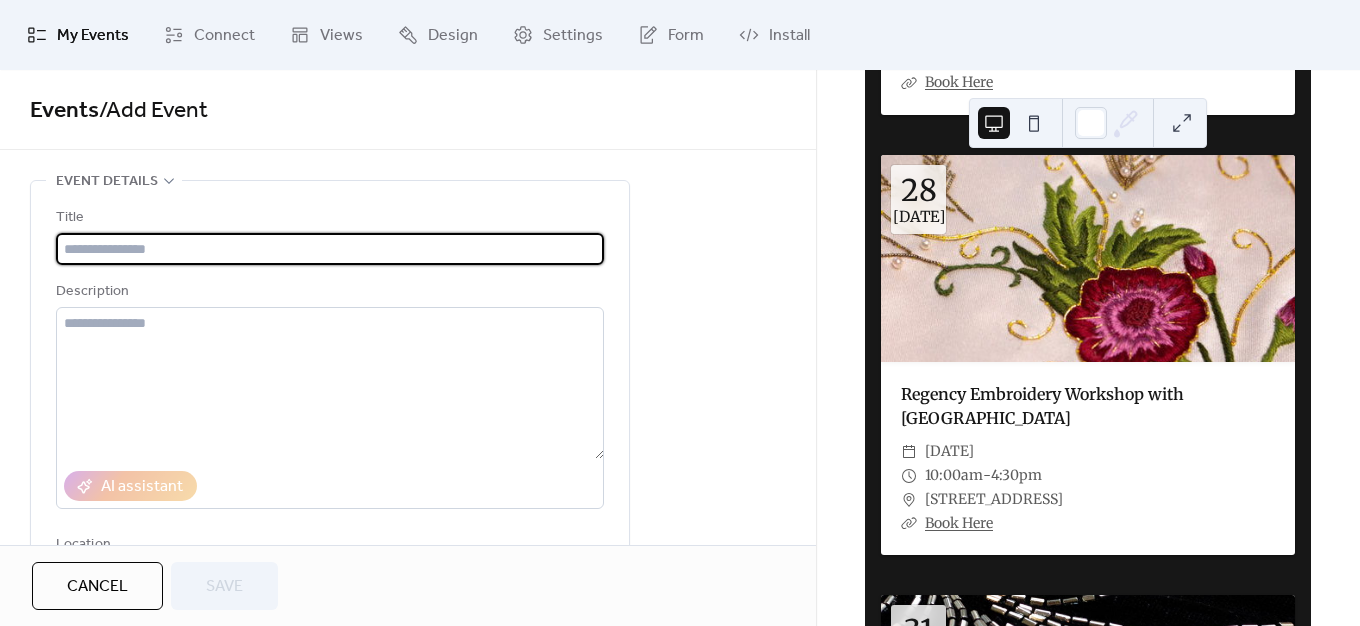click at bounding box center (330, 249) 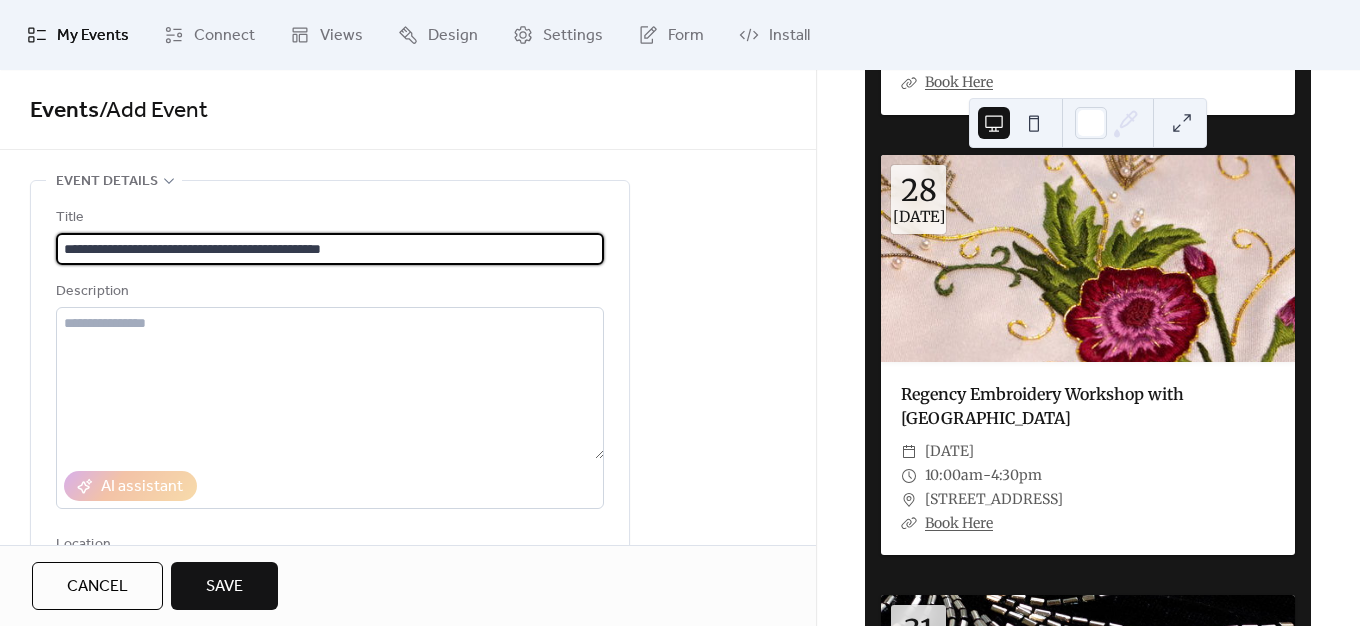 click on "**********" at bounding box center (330, 249) 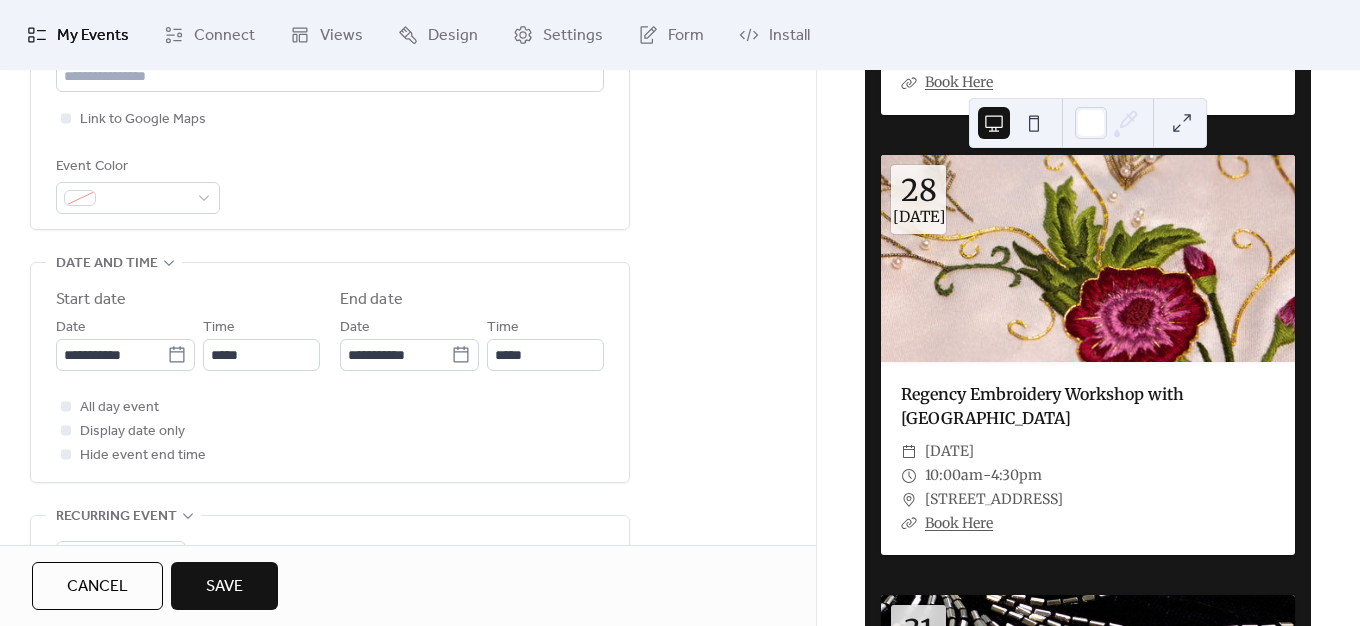 scroll, scrollTop: 200, scrollLeft: 0, axis: vertical 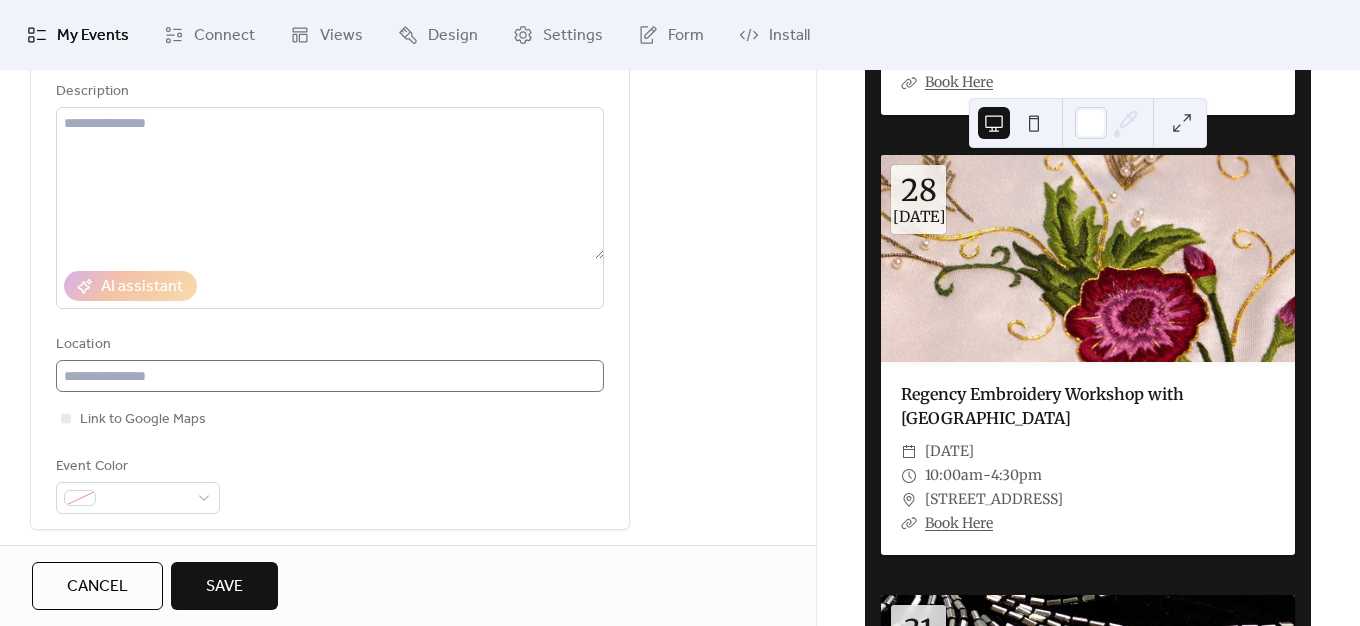 type on "**********" 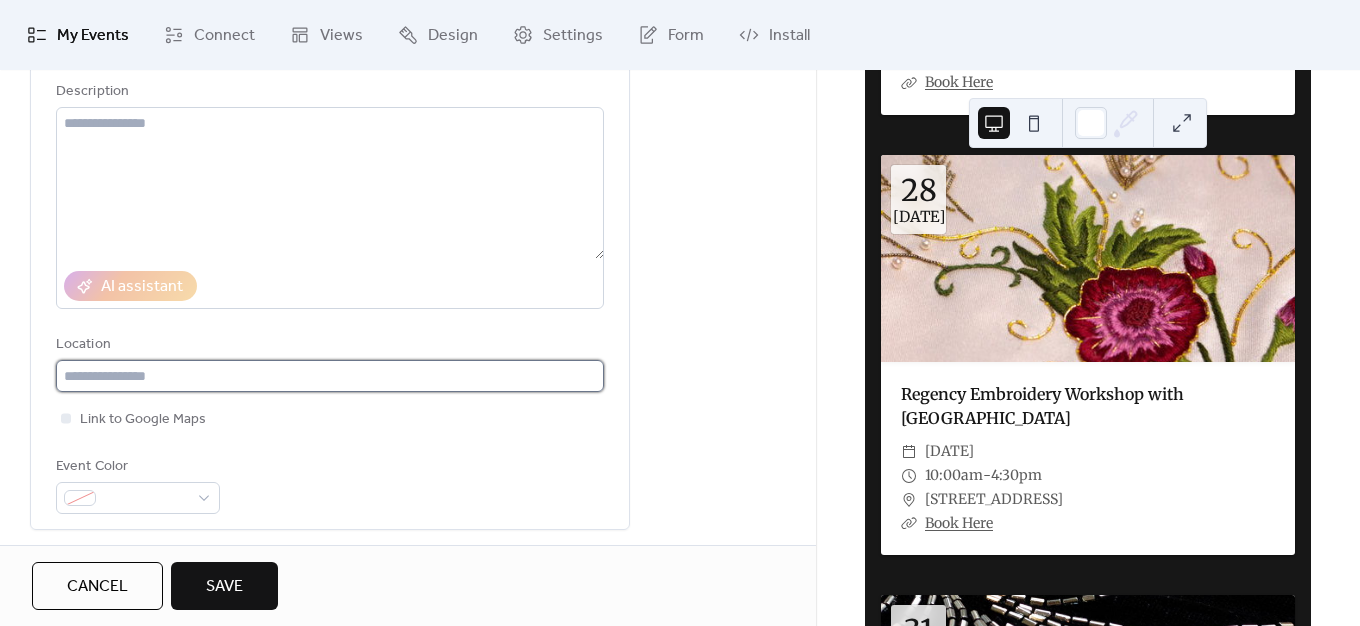click at bounding box center [330, 376] 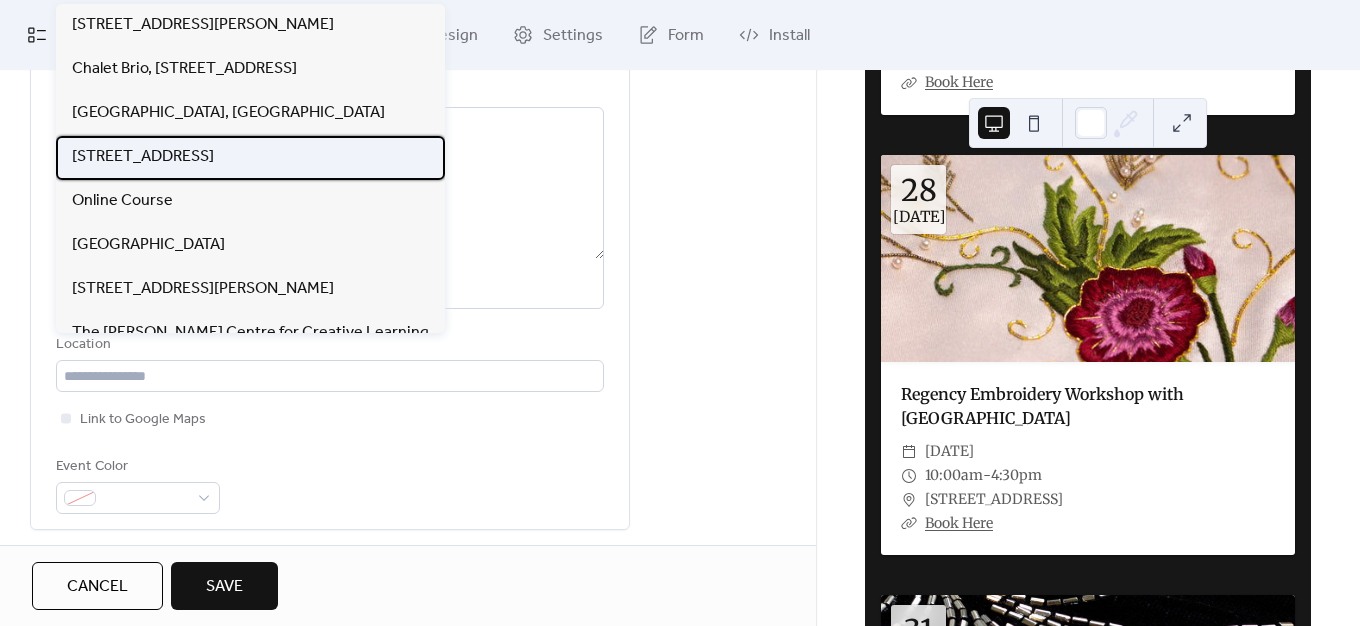 click on "[STREET_ADDRESS]" at bounding box center [143, 157] 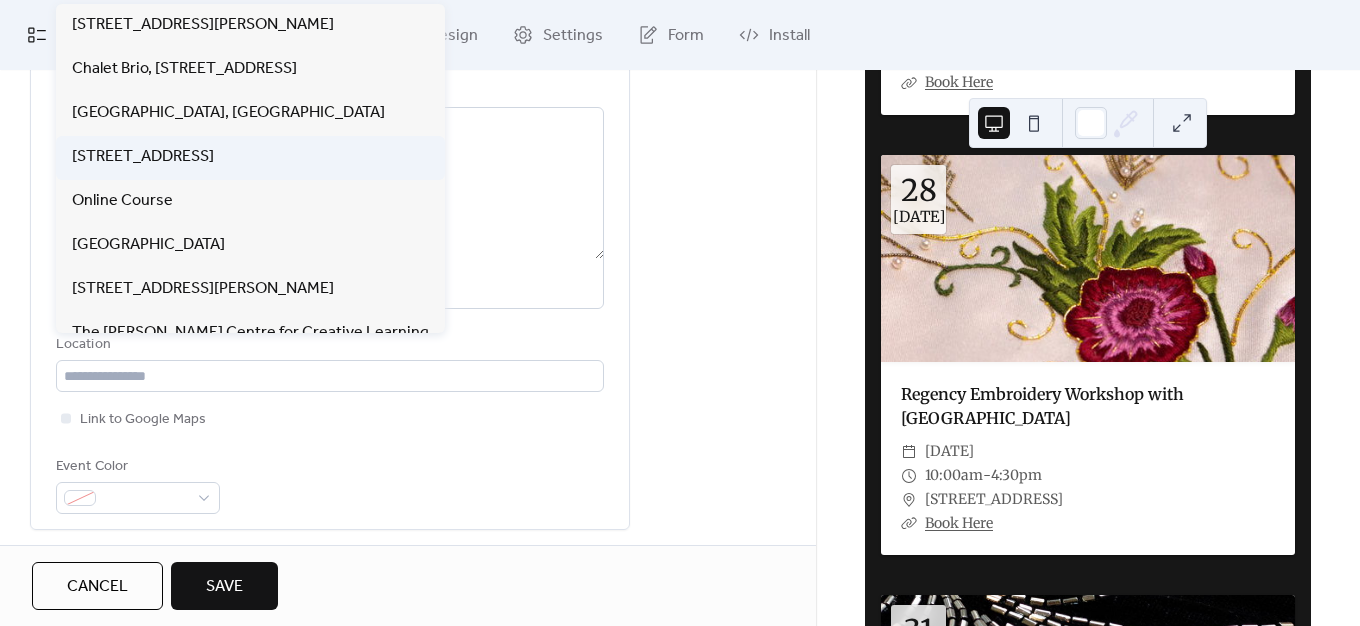 type on "**********" 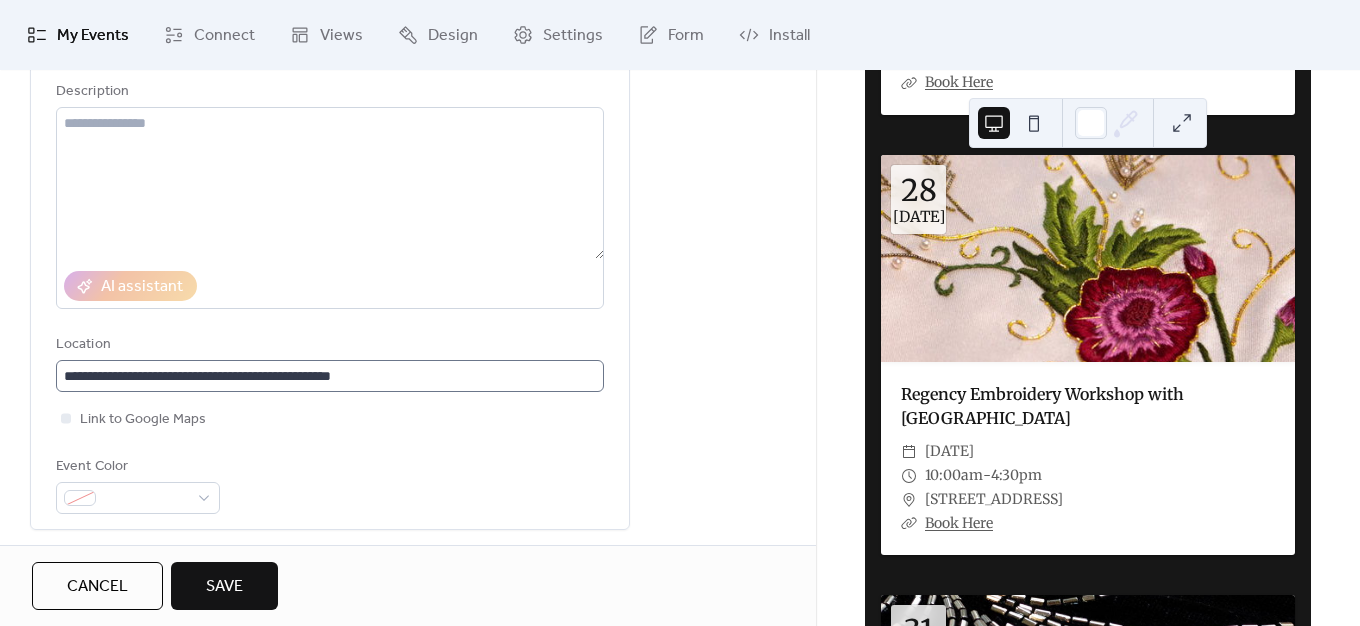 scroll, scrollTop: 1, scrollLeft: 0, axis: vertical 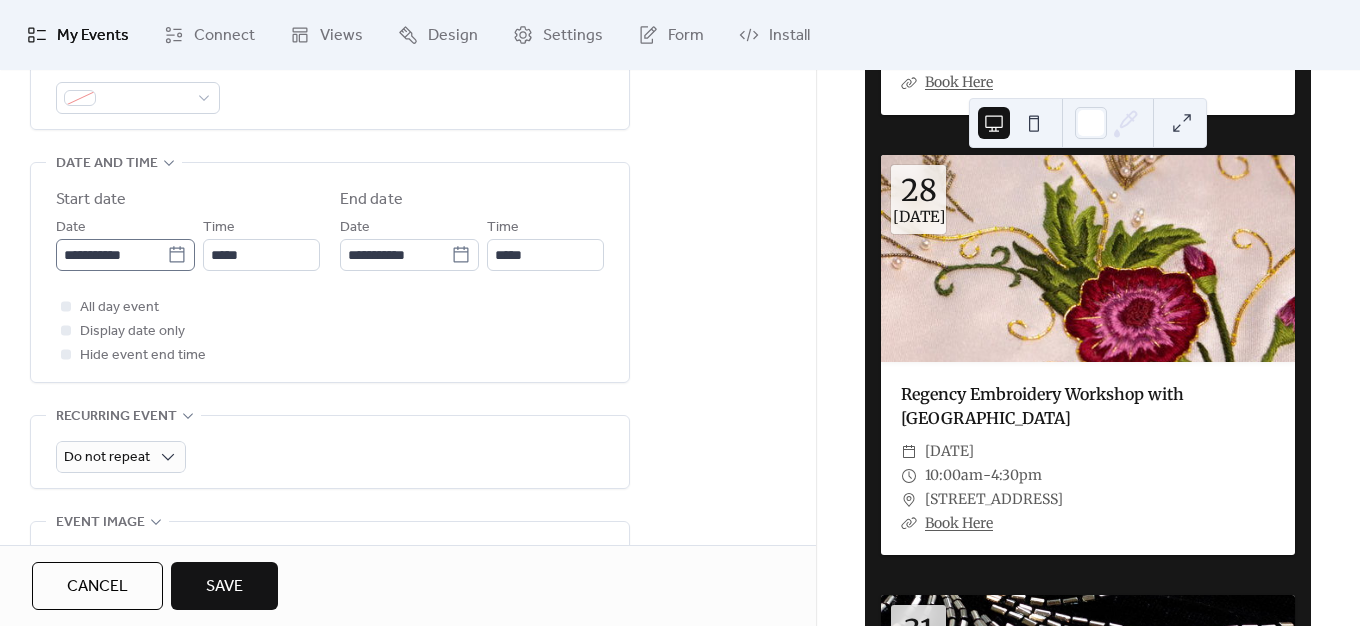 click 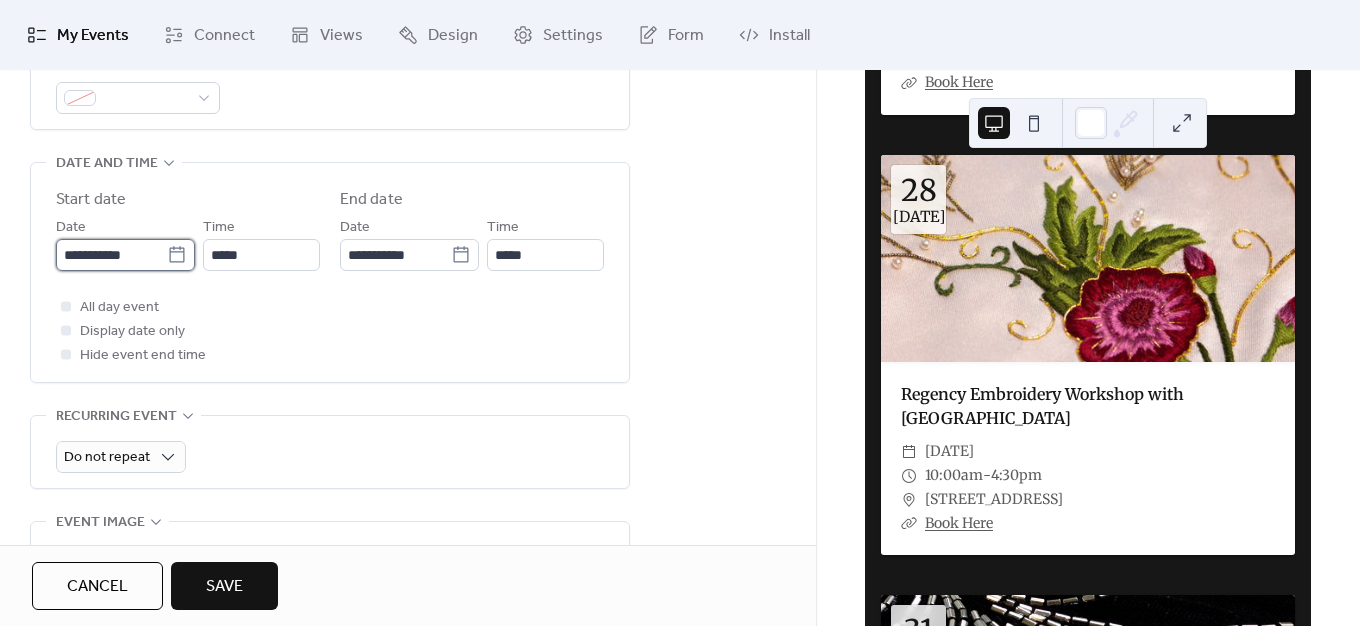click on "**********" at bounding box center [111, 255] 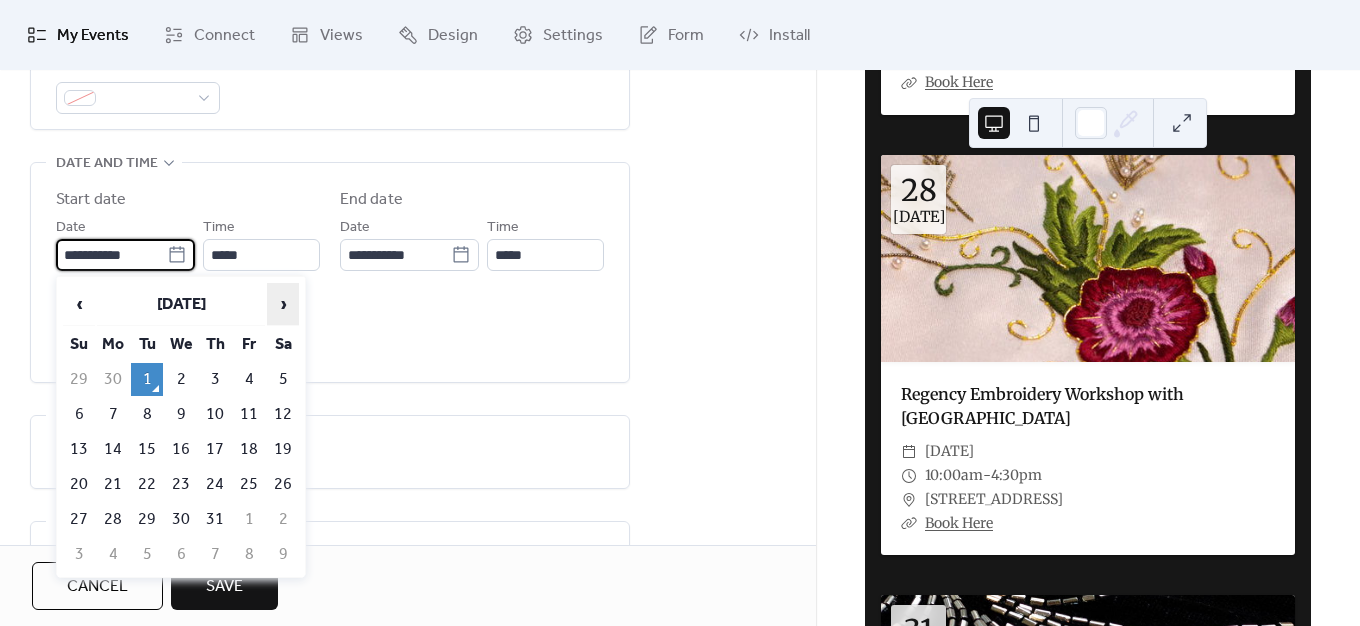 click on "›" at bounding box center [283, 304] 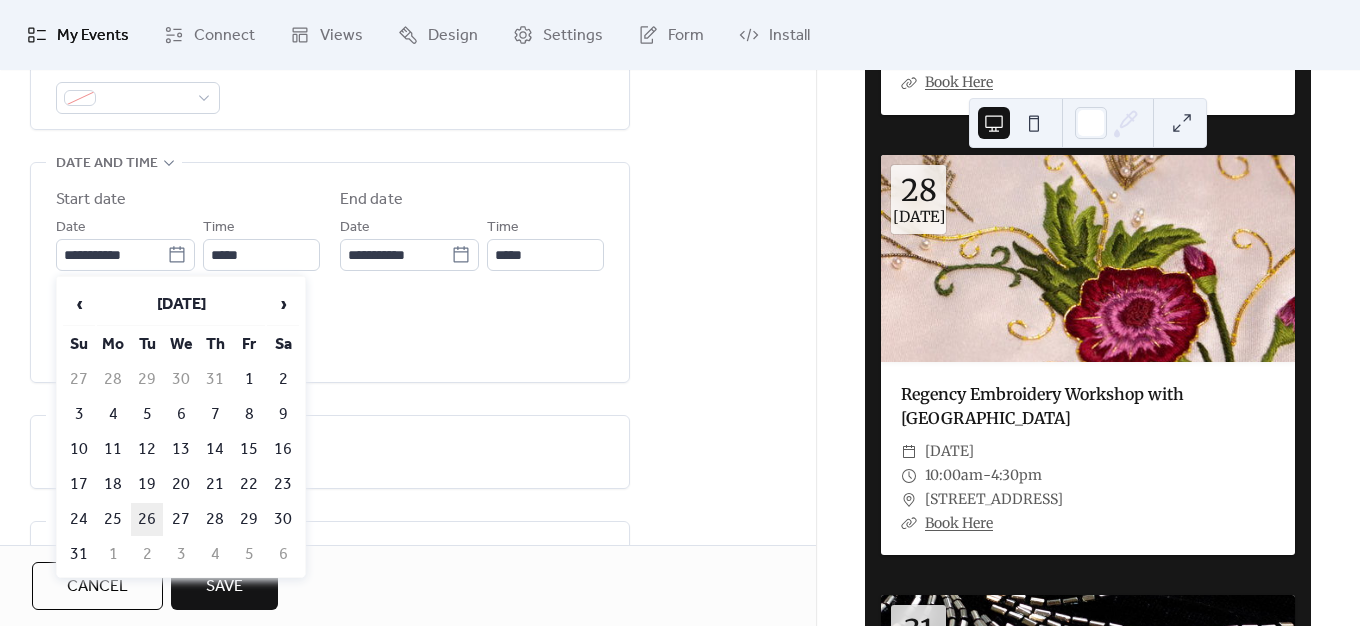 click on "26" at bounding box center (147, 519) 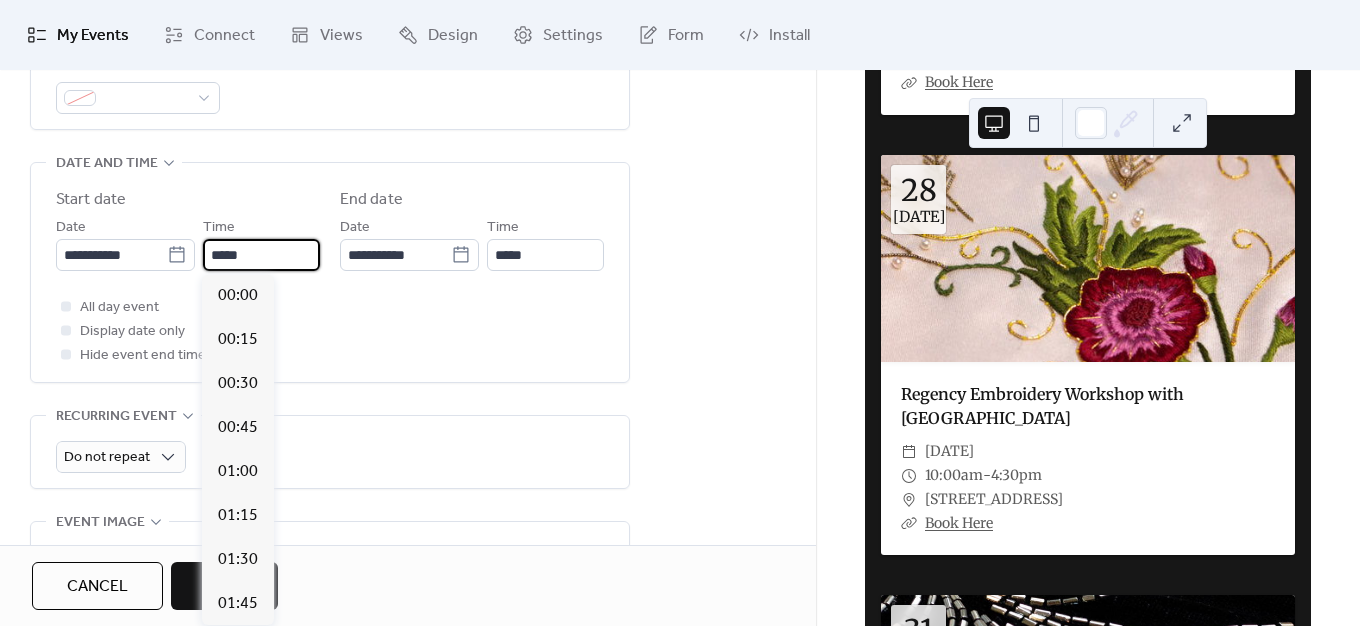 click on "*****" at bounding box center [261, 255] 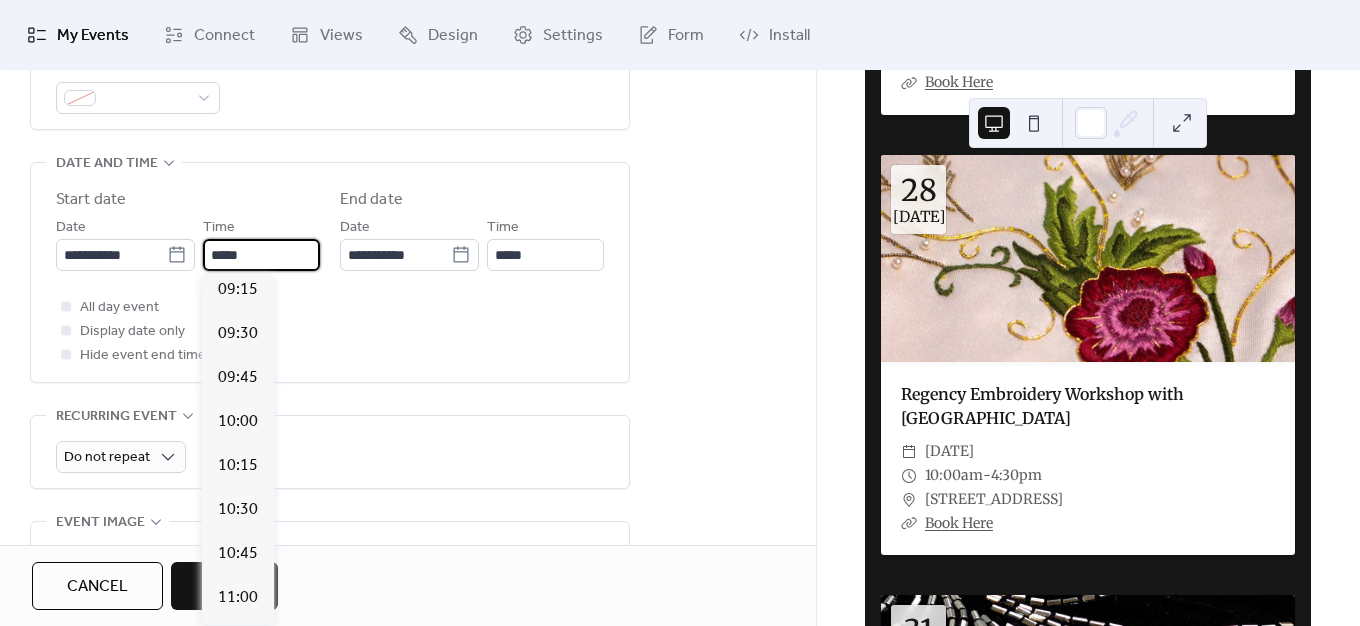 scroll, scrollTop: 1612, scrollLeft: 0, axis: vertical 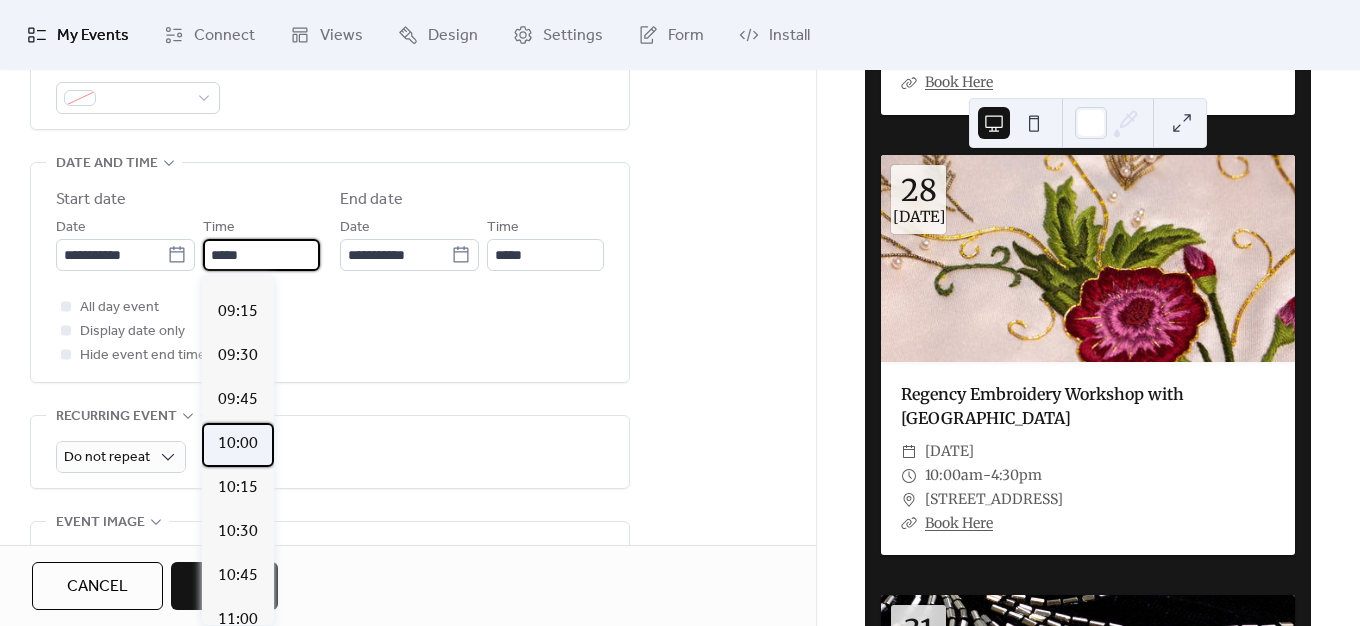 click on "10:00" at bounding box center [238, 444] 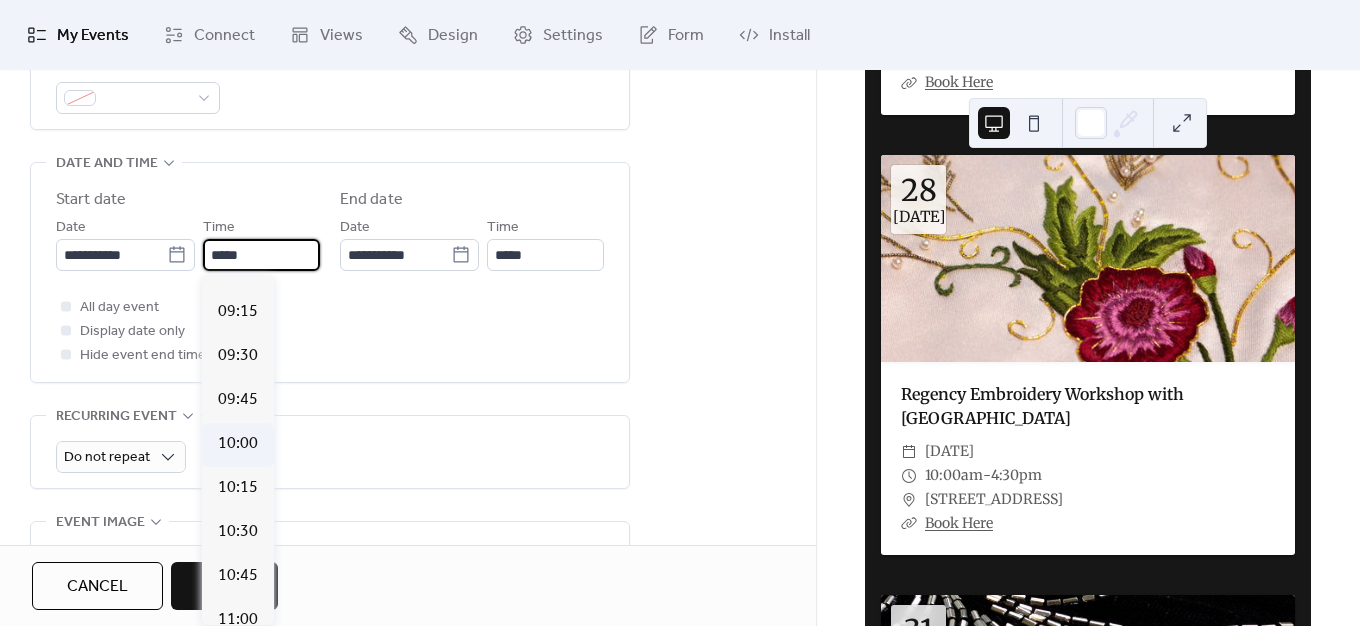 type on "*****" 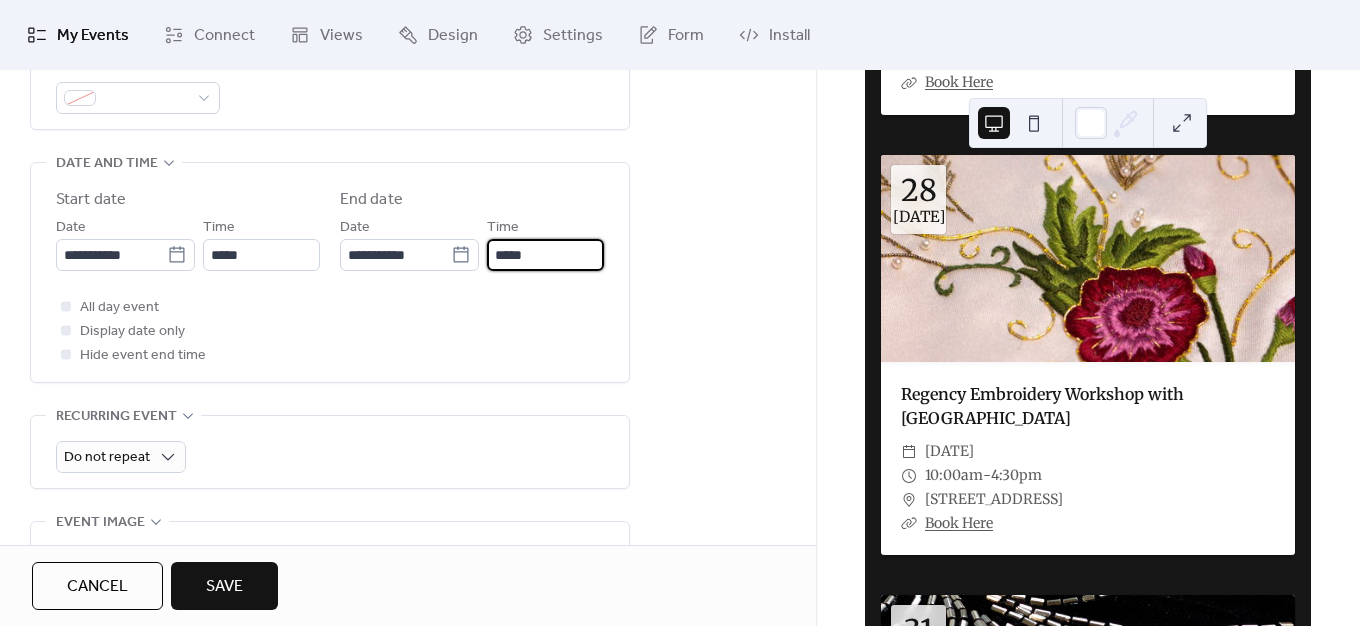 click on "*****" at bounding box center (545, 255) 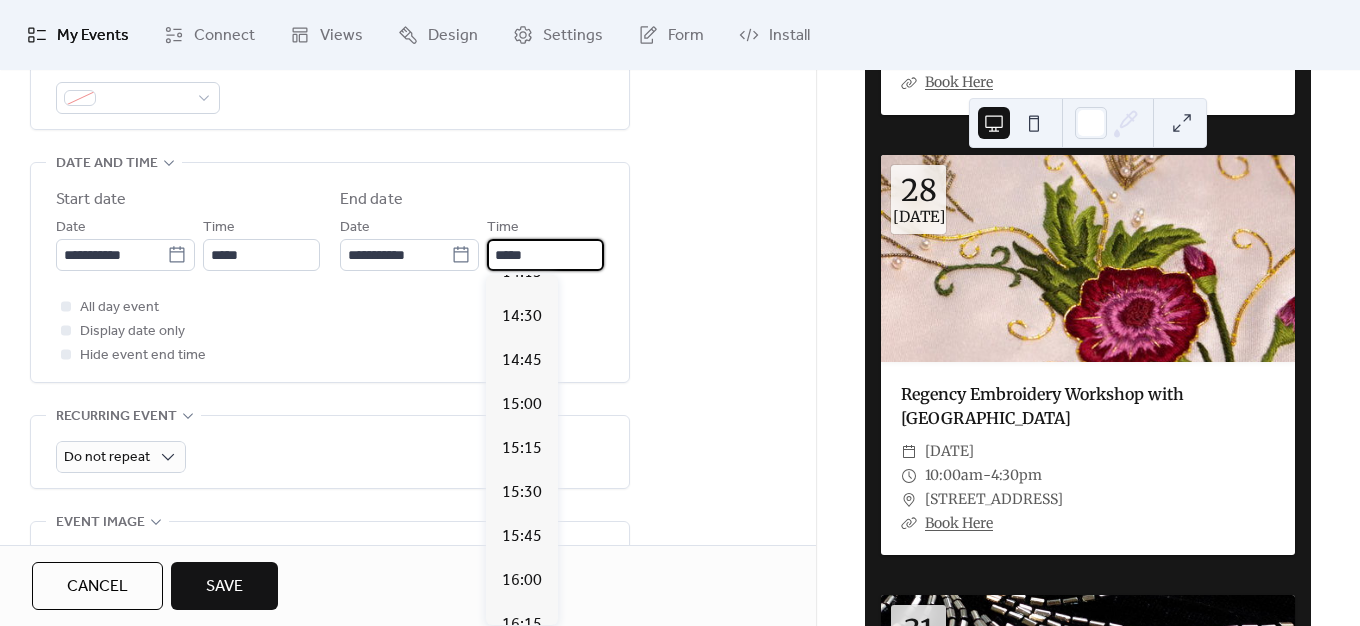 scroll, scrollTop: 900, scrollLeft: 0, axis: vertical 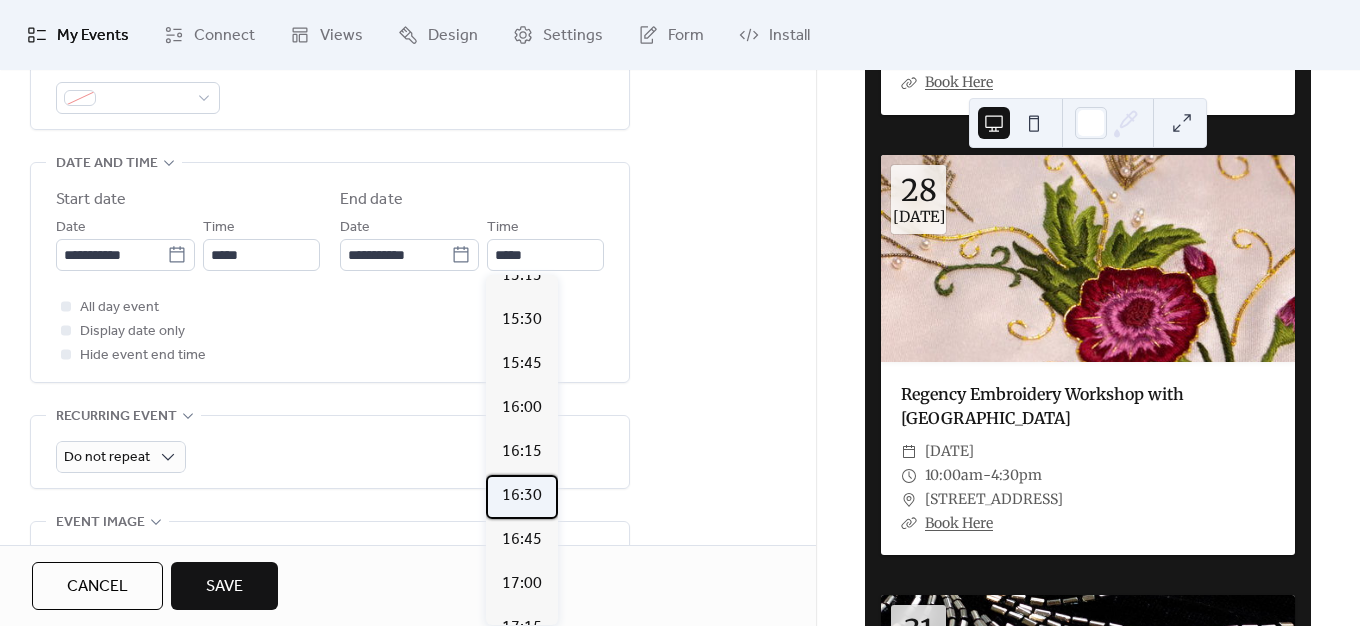 click on "16:30" at bounding box center (522, 496) 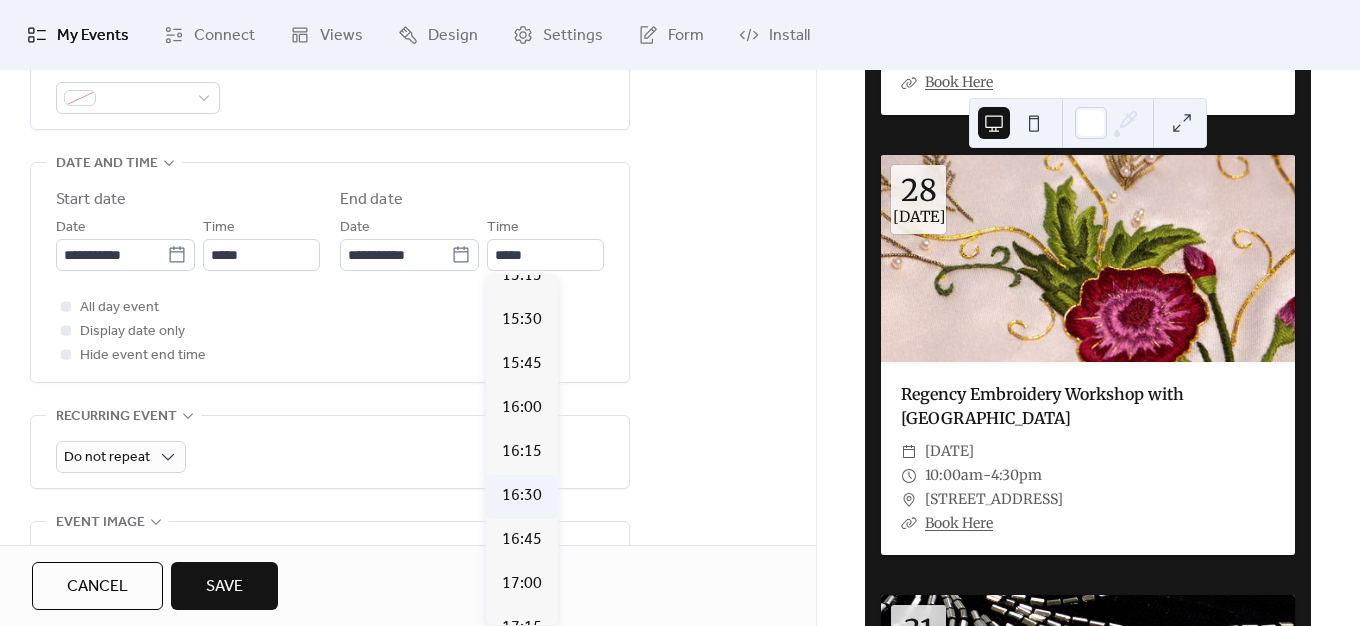 type on "*****" 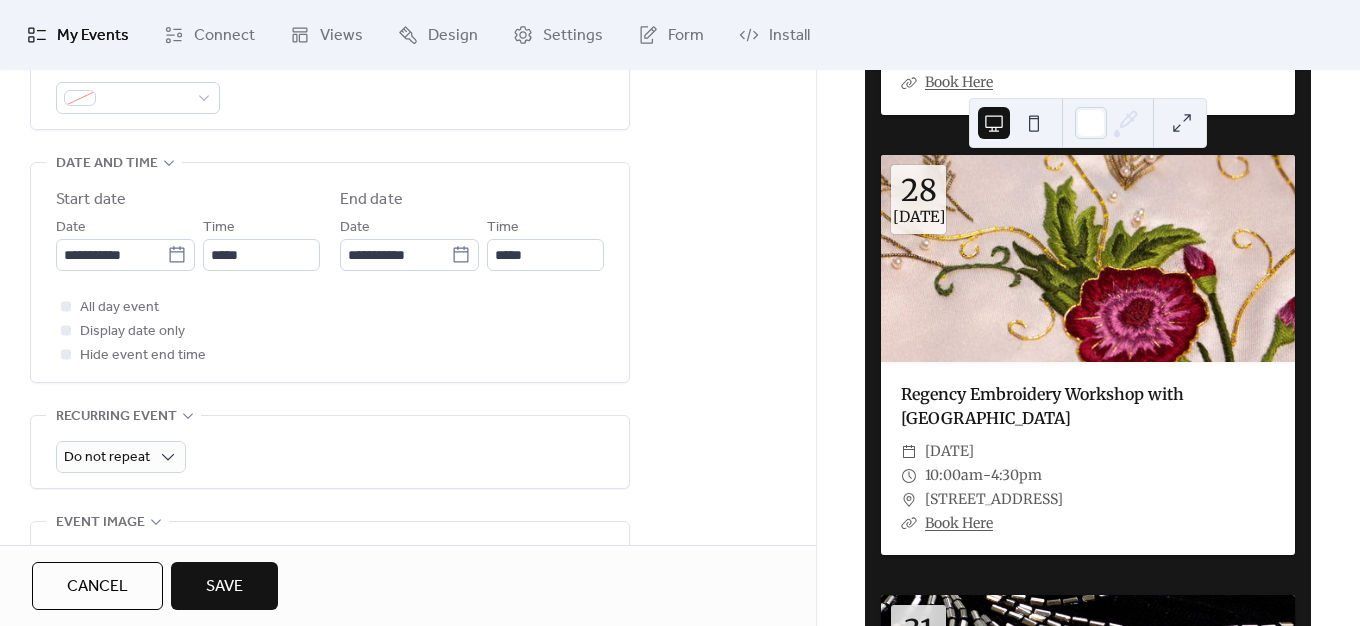 click on "All day event Display date only Hide event end time" at bounding box center [330, 331] 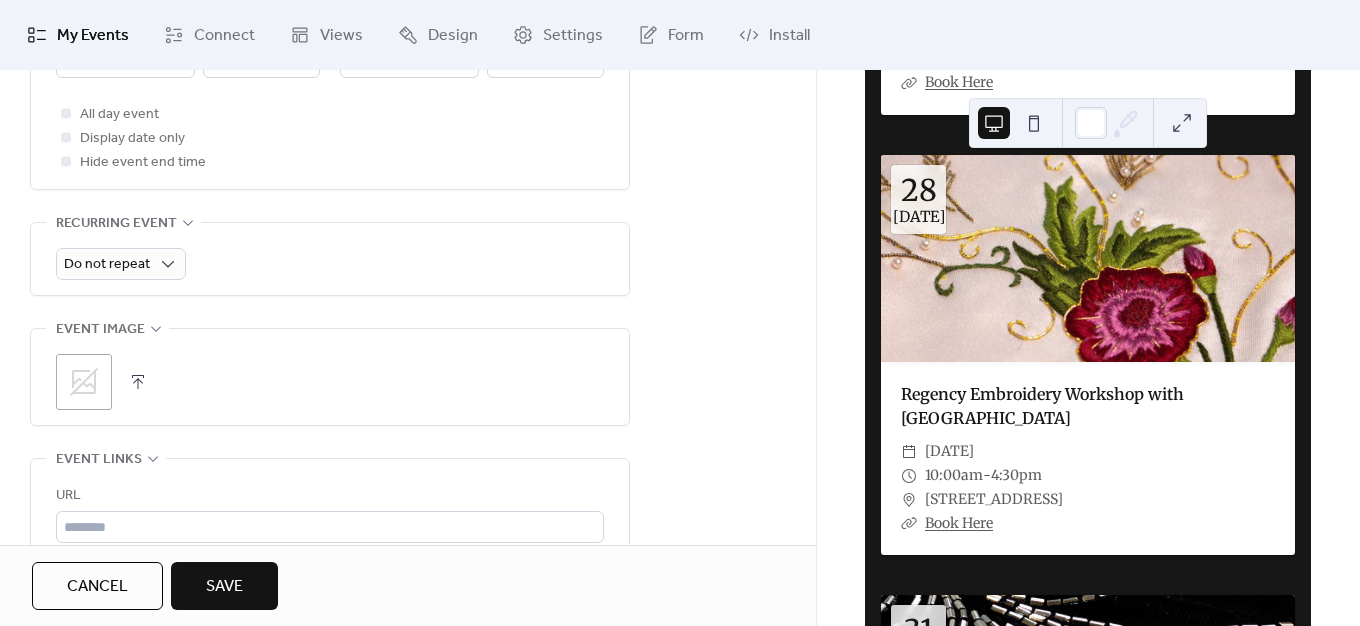 scroll, scrollTop: 800, scrollLeft: 0, axis: vertical 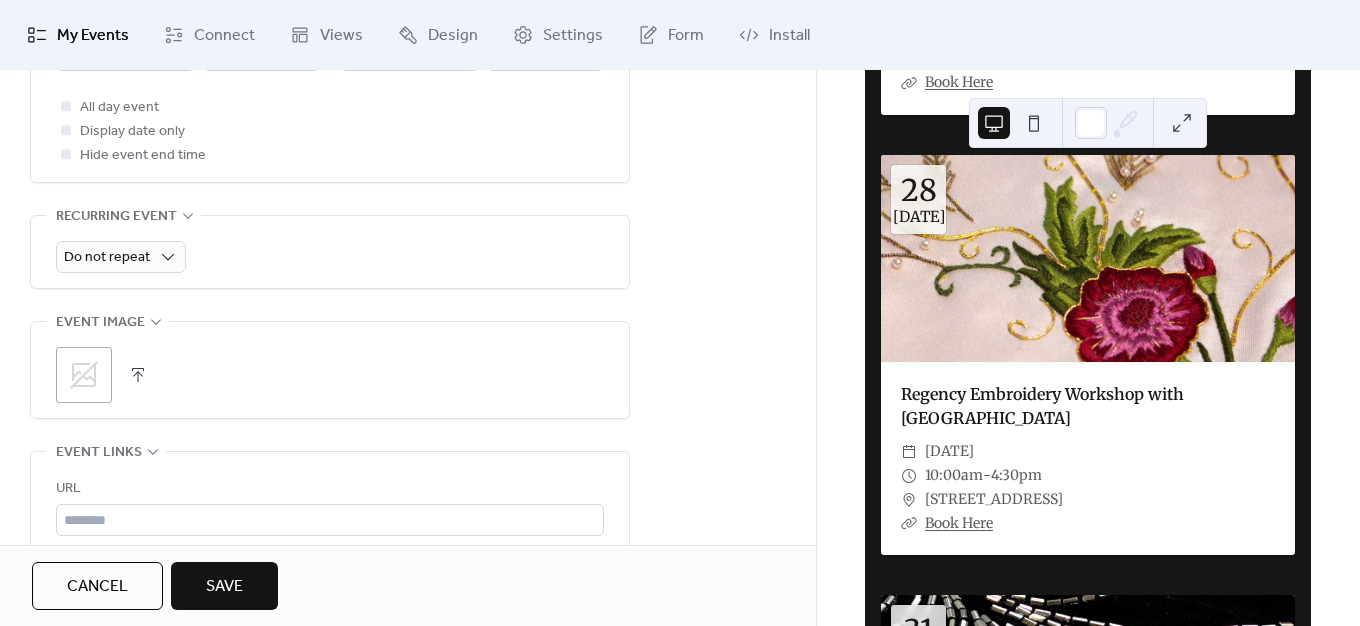 click 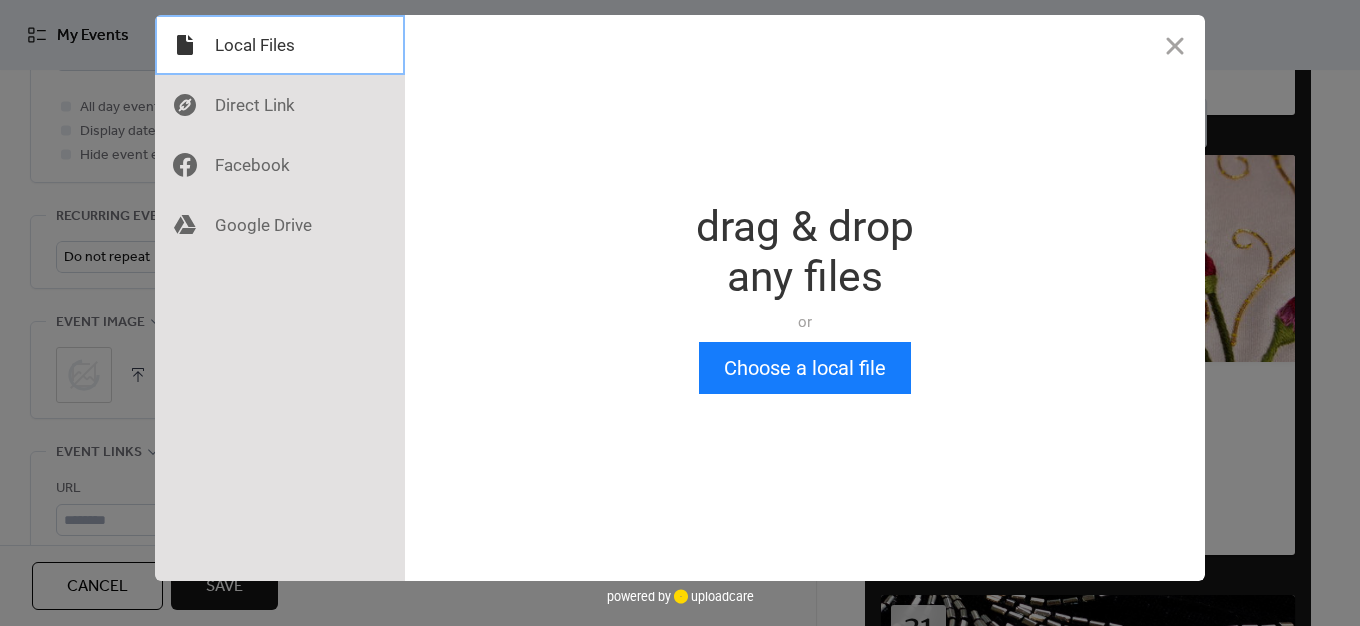 click at bounding box center [280, 45] 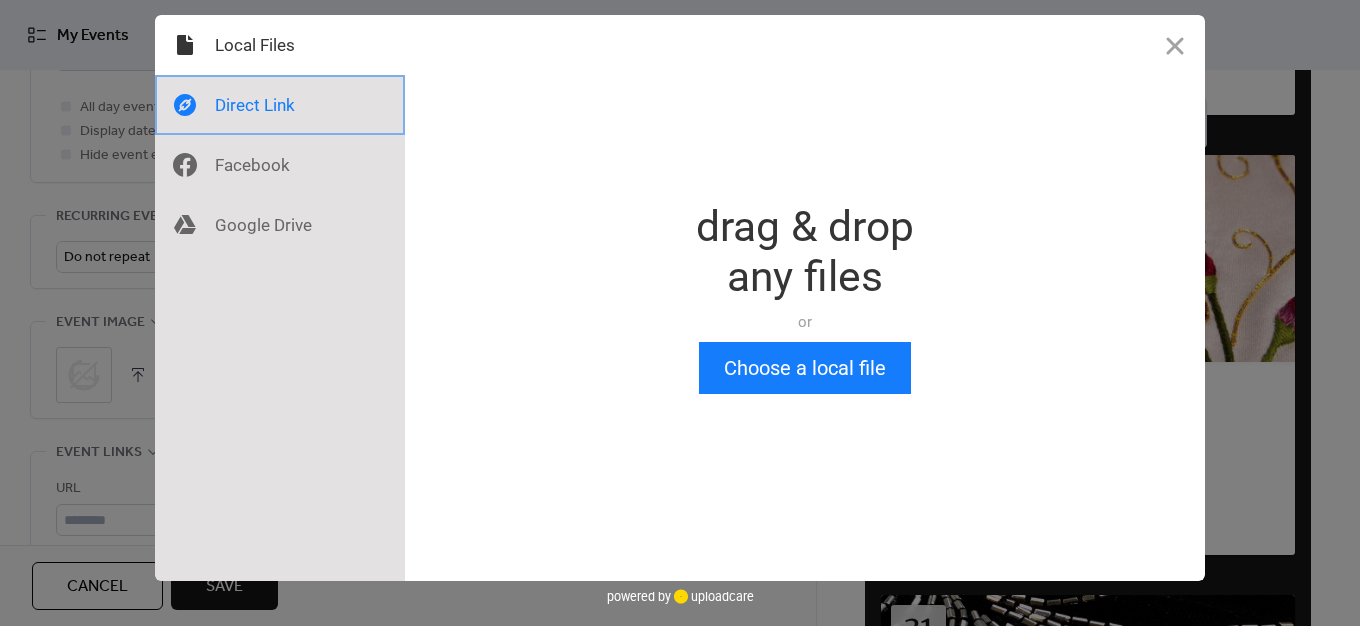 click at bounding box center (280, 105) 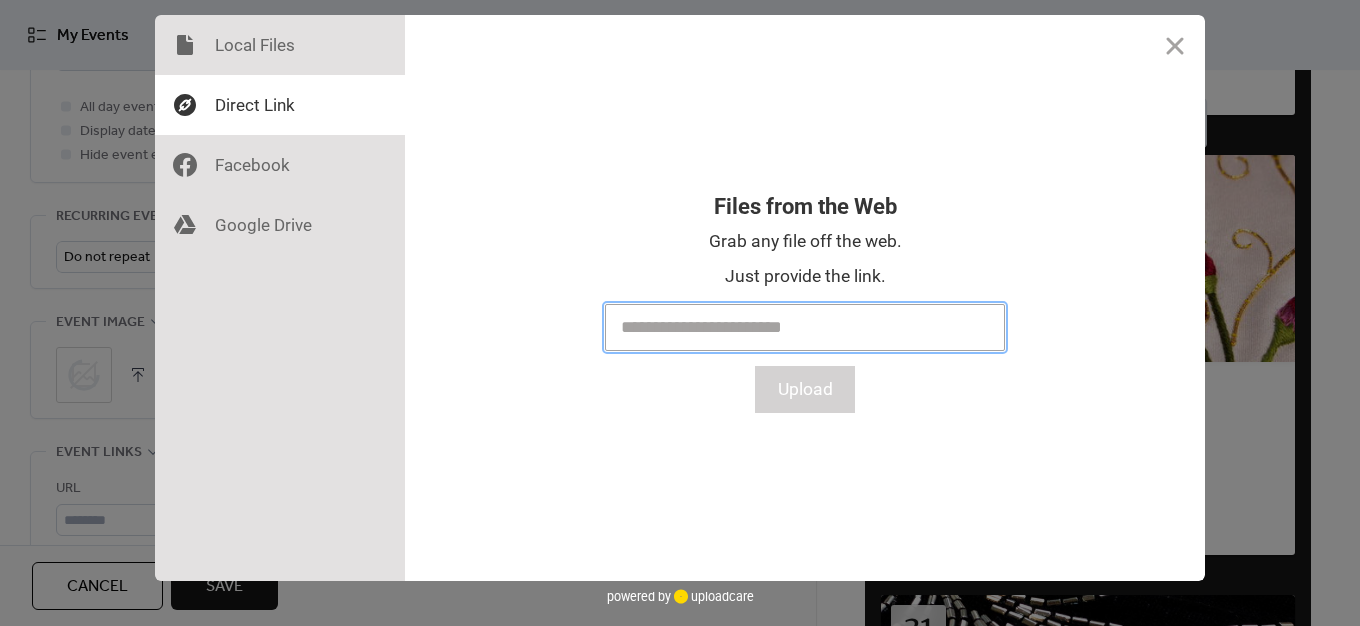 click at bounding box center [805, 327] 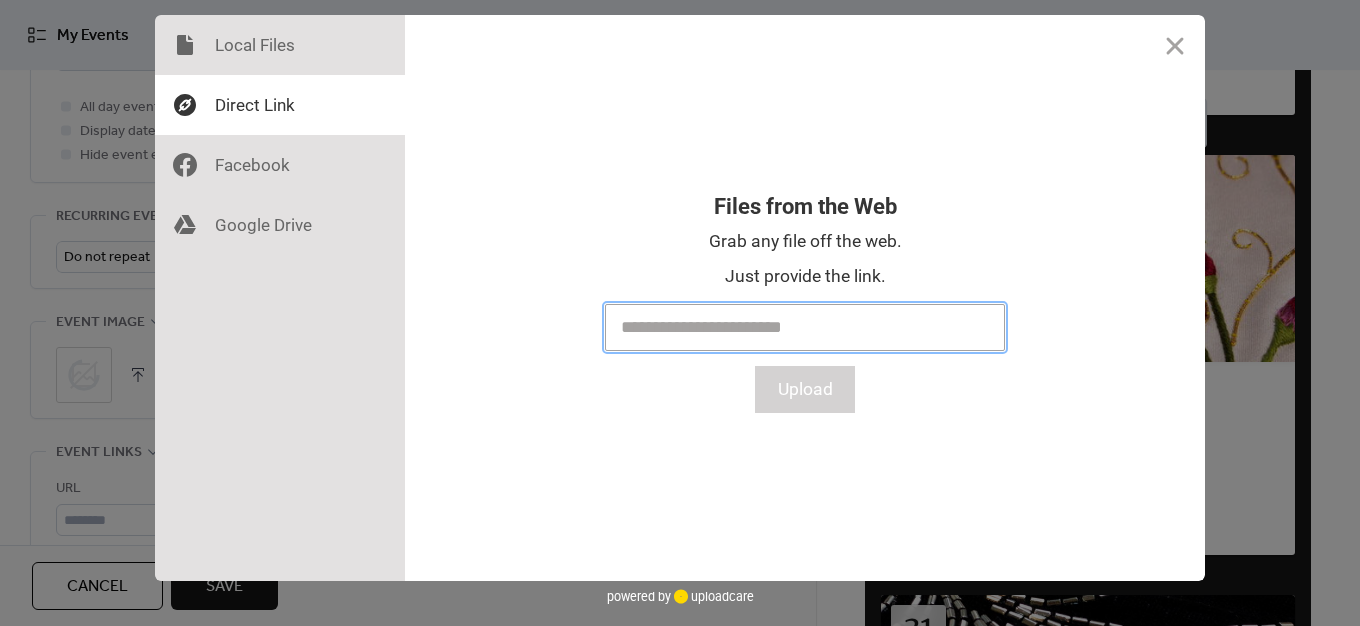 paste on "**********" 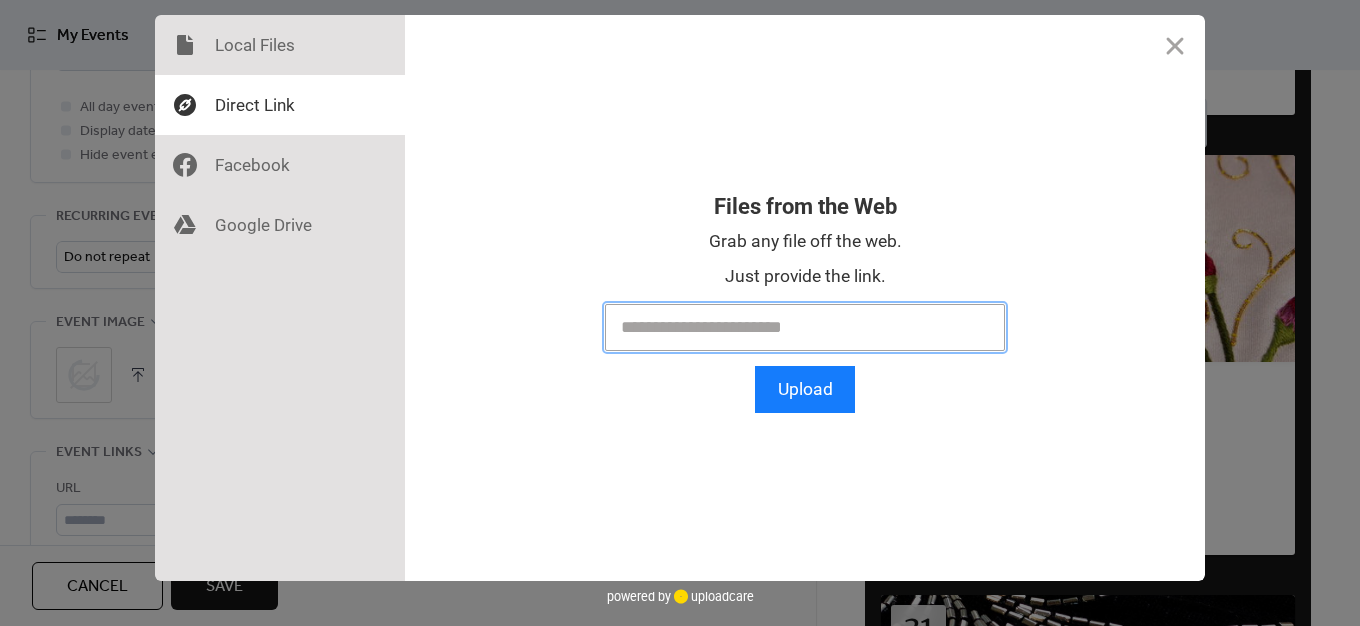type on "**********" 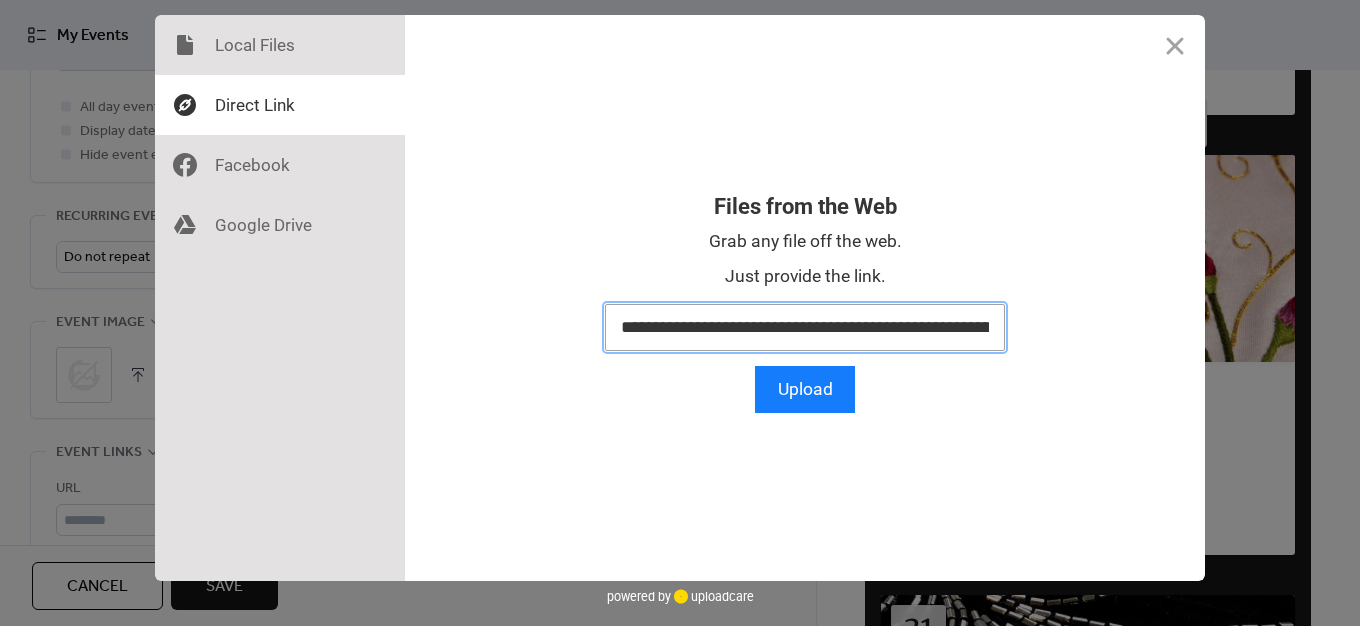 scroll, scrollTop: 0, scrollLeft: 485, axis: horizontal 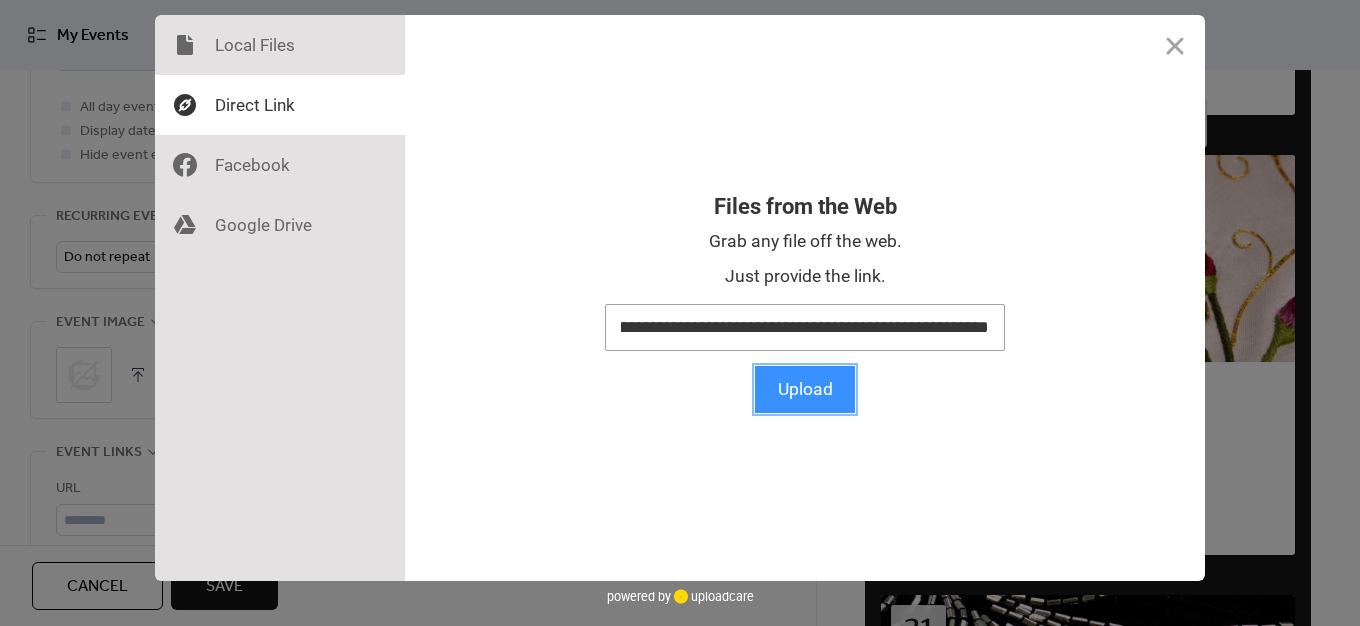 click on "Upload" at bounding box center [805, 389] 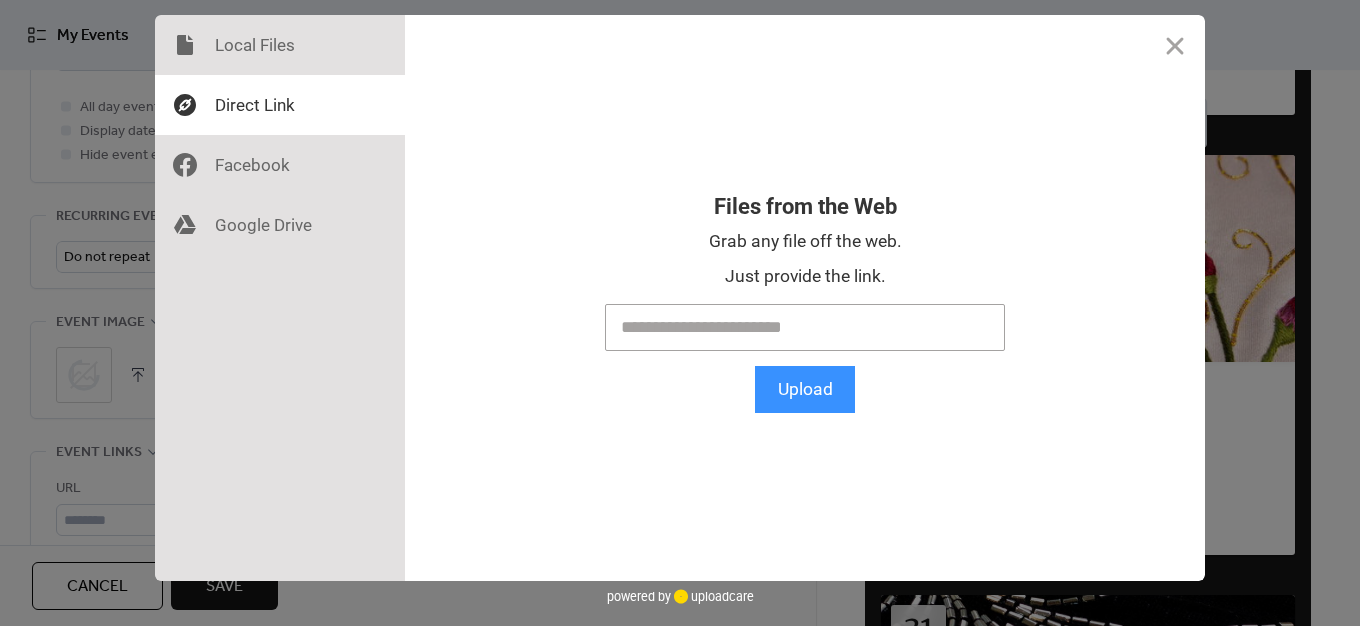 scroll, scrollTop: 0, scrollLeft: 0, axis: both 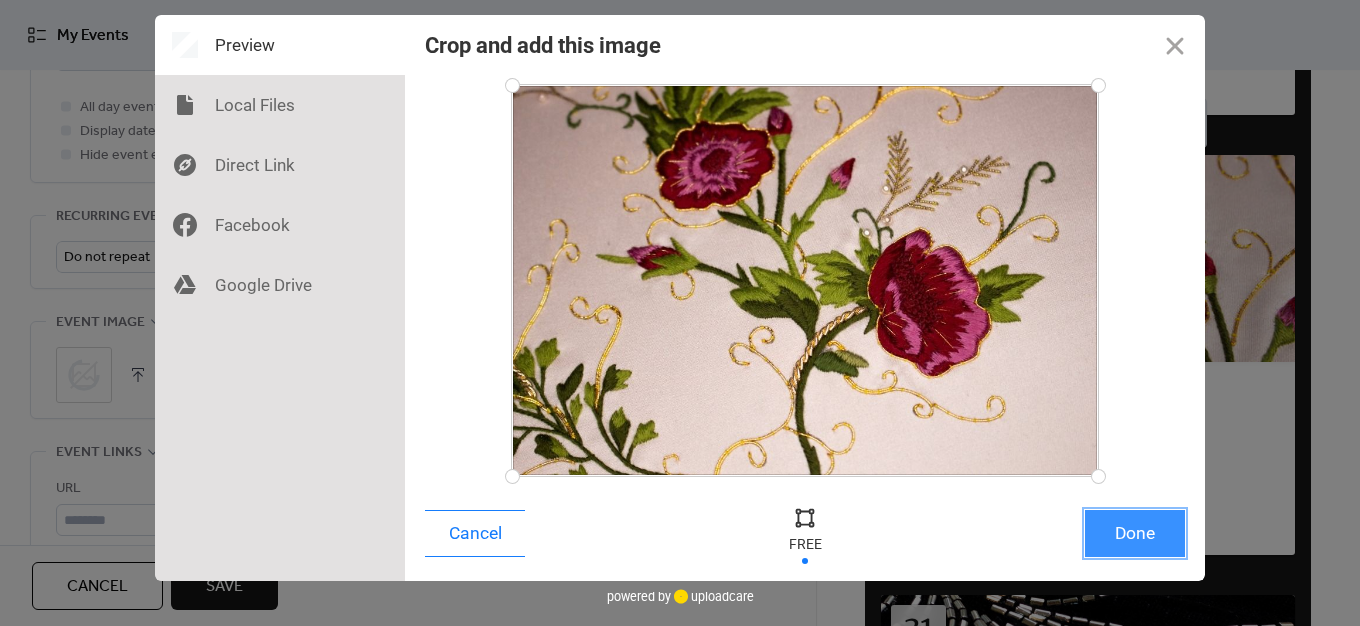 click on "Done" at bounding box center (1135, 533) 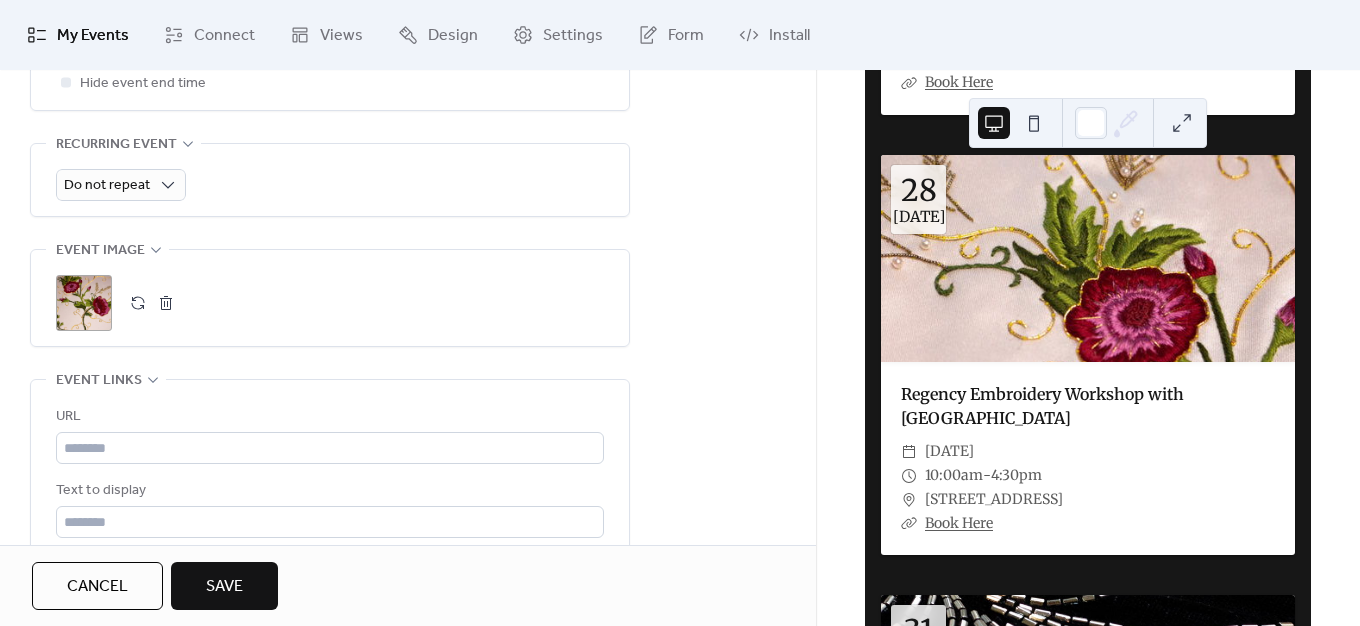 scroll, scrollTop: 1100, scrollLeft: 0, axis: vertical 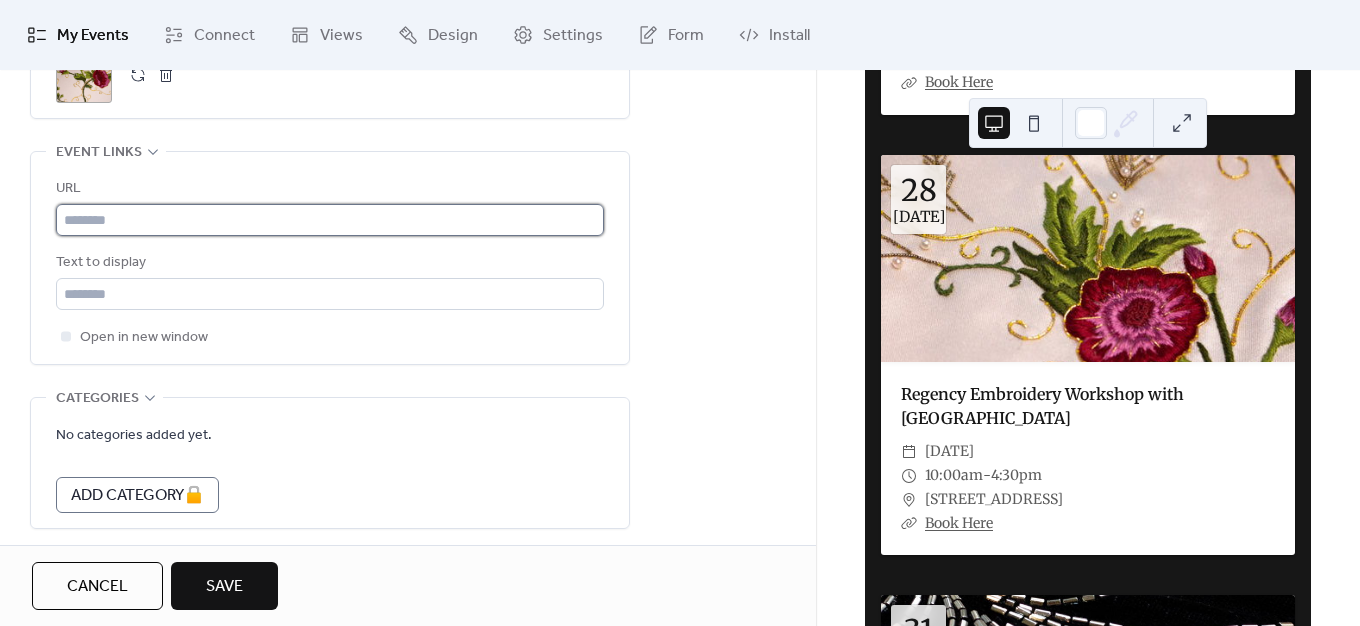 click at bounding box center [330, 220] 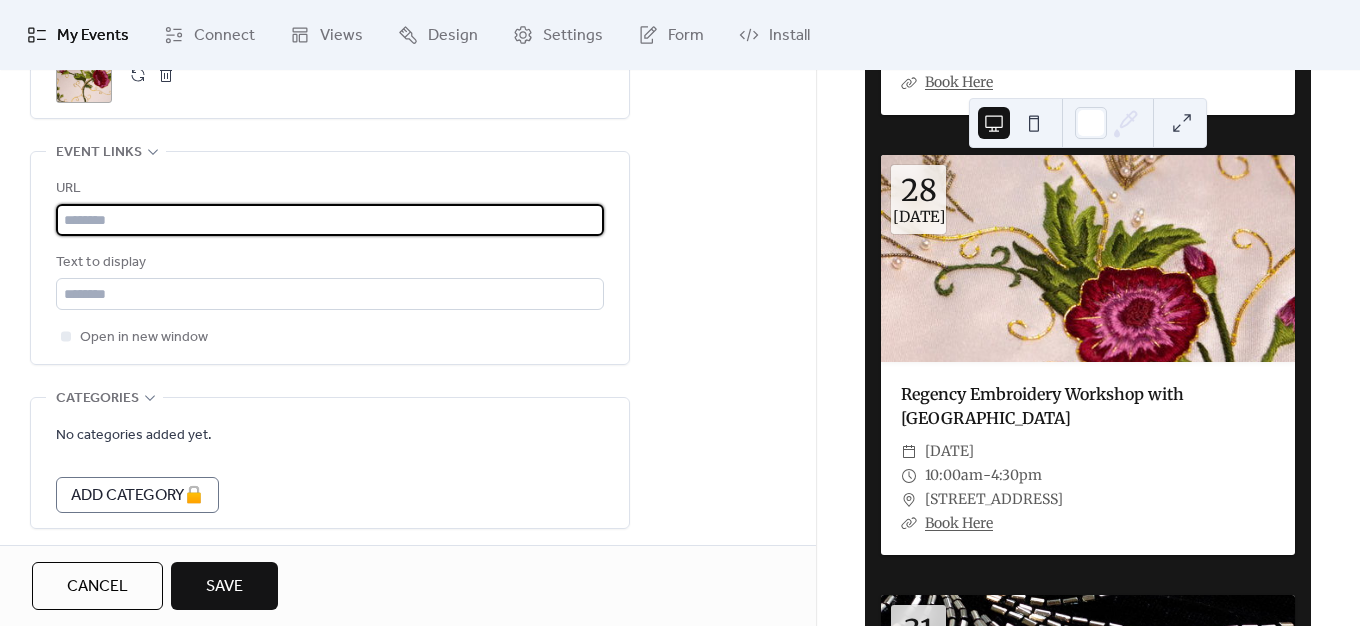 paste on "**********" 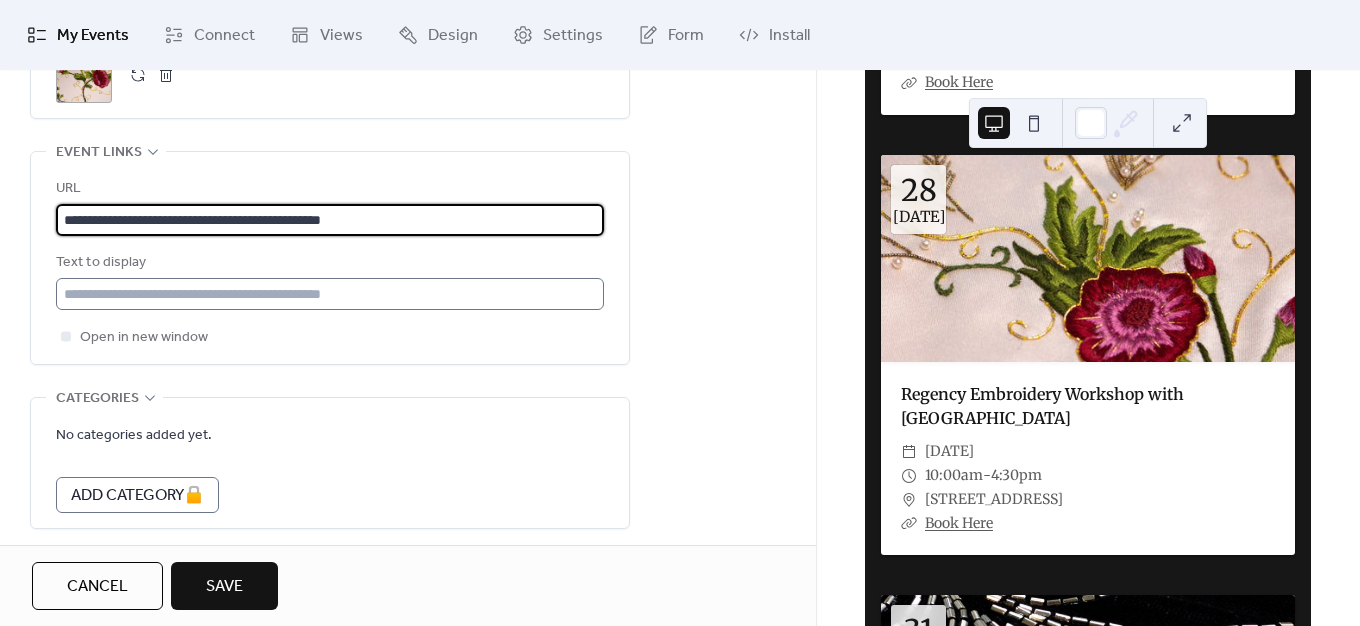 type on "**********" 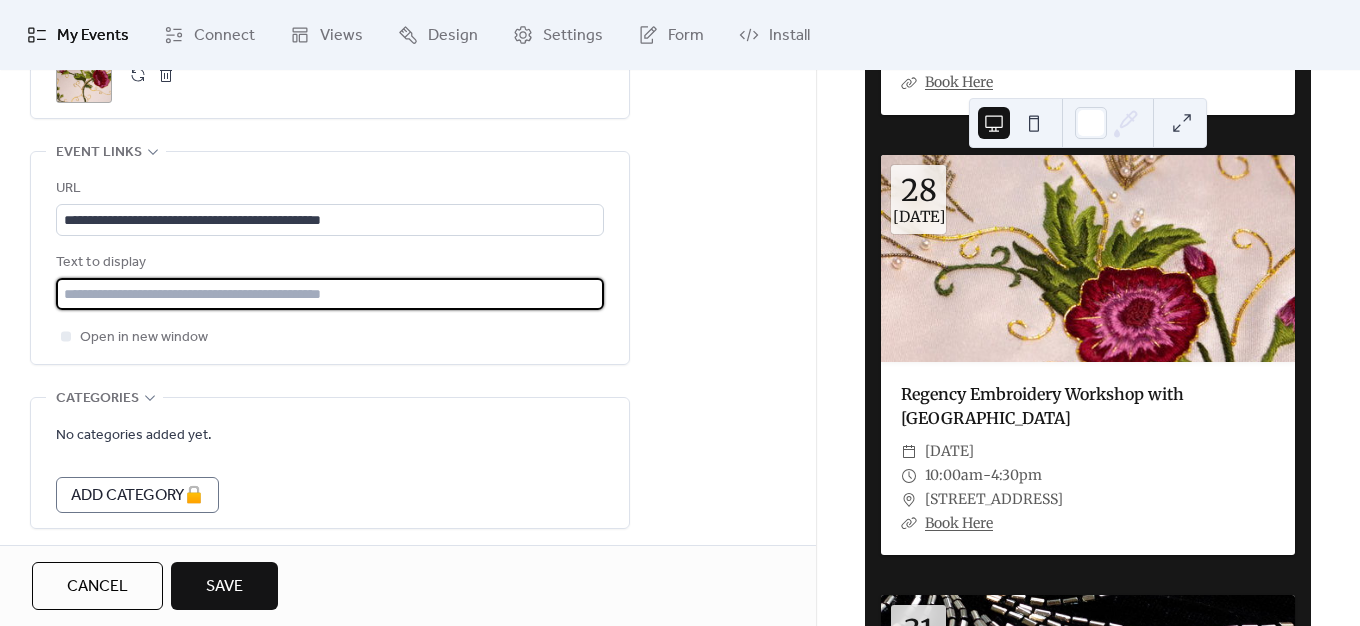 click at bounding box center [330, 294] 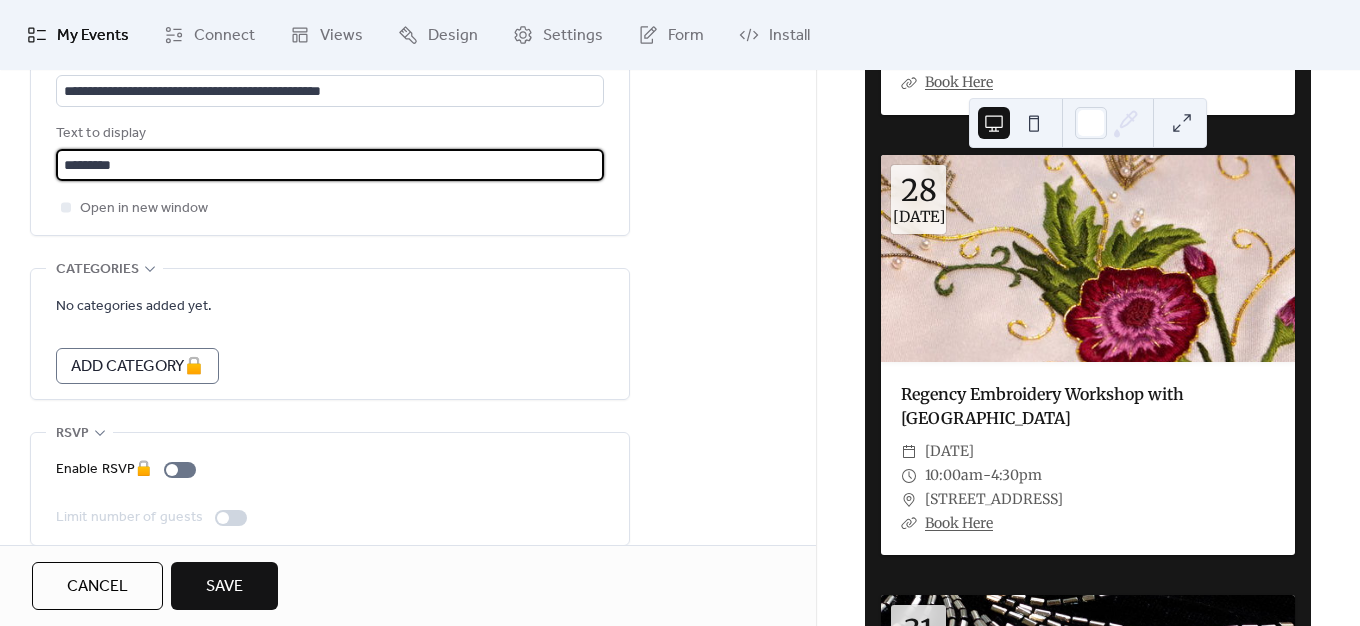 scroll, scrollTop: 1256, scrollLeft: 0, axis: vertical 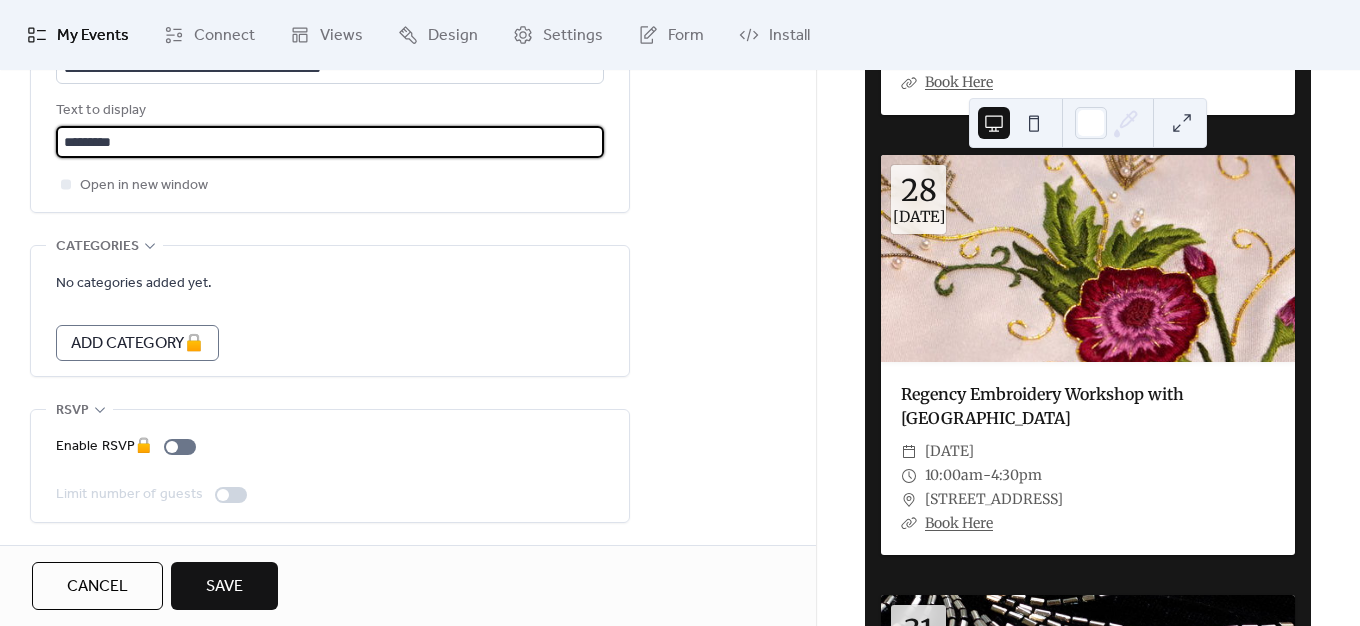 click on "*********" at bounding box center [330, 142] 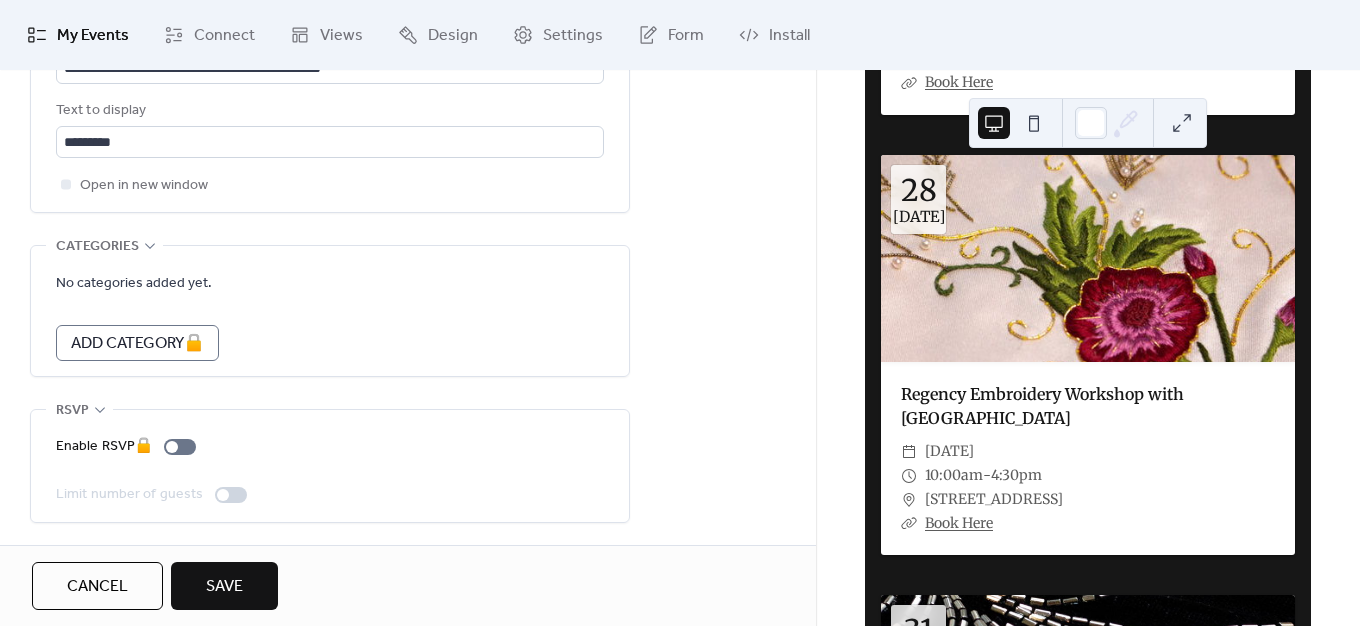 click on "Open in new window" at bounding box center [330, 185] 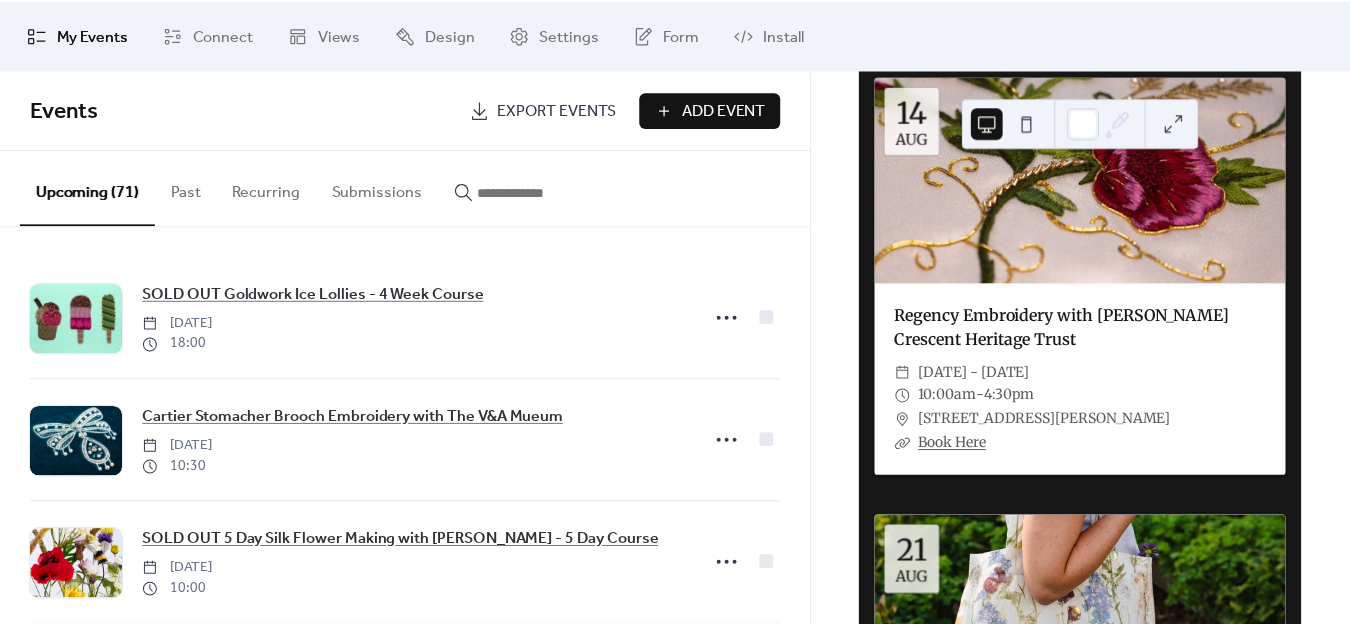 scroll, scrollTop: 4082, scrollLeft: 0, axis: vertical 